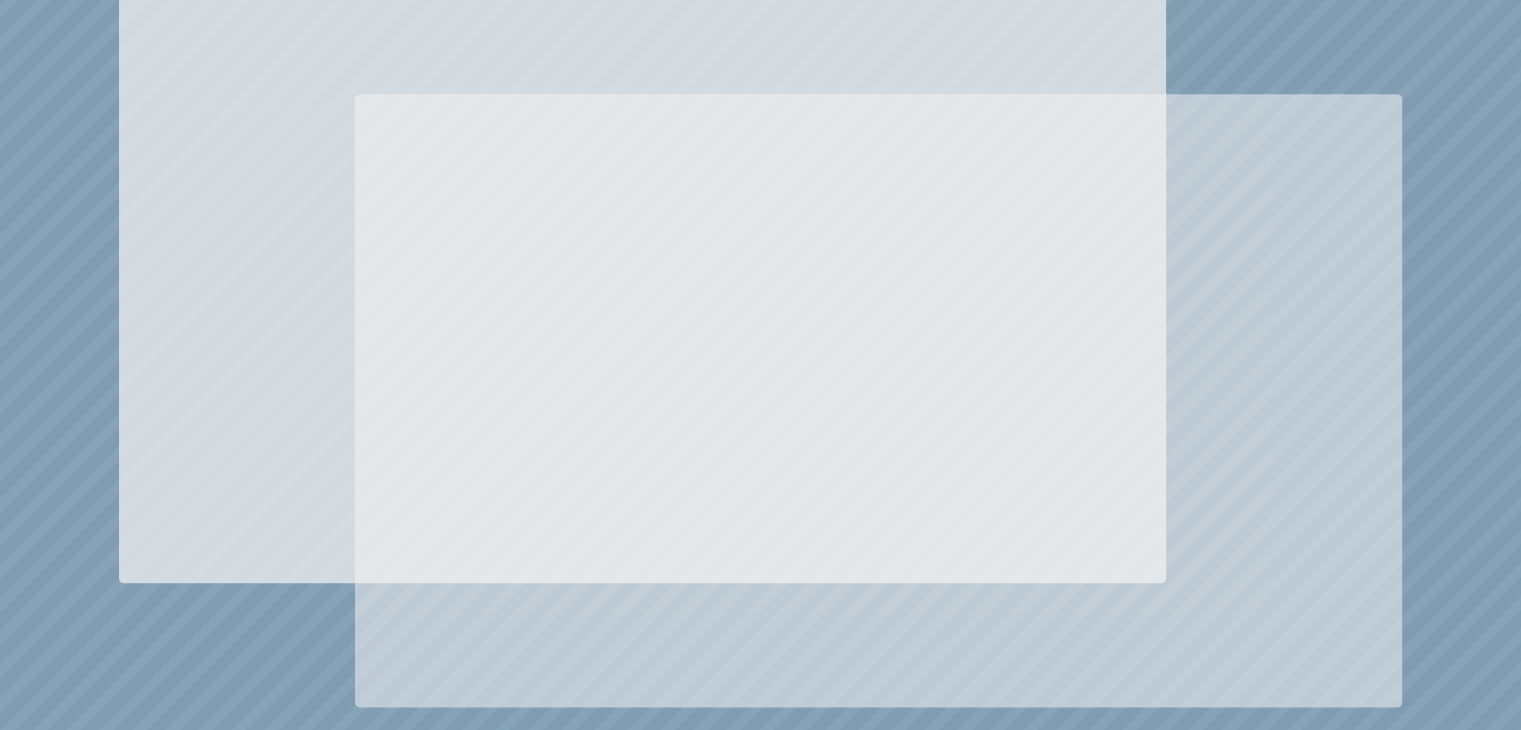 scroll, scrollTop: 2300, scrollLeft: 0, axis: vertical 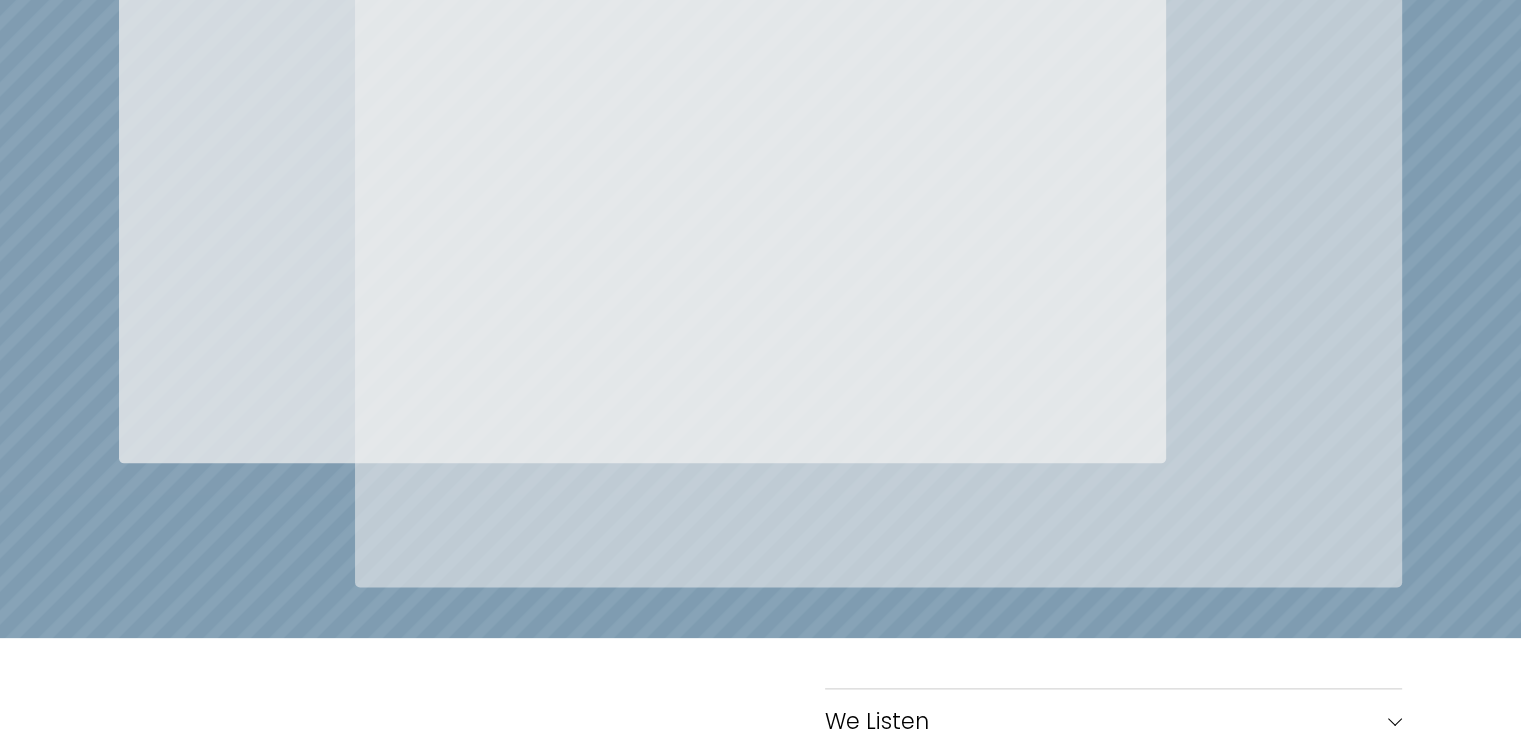click at bounding box center [760, 218] 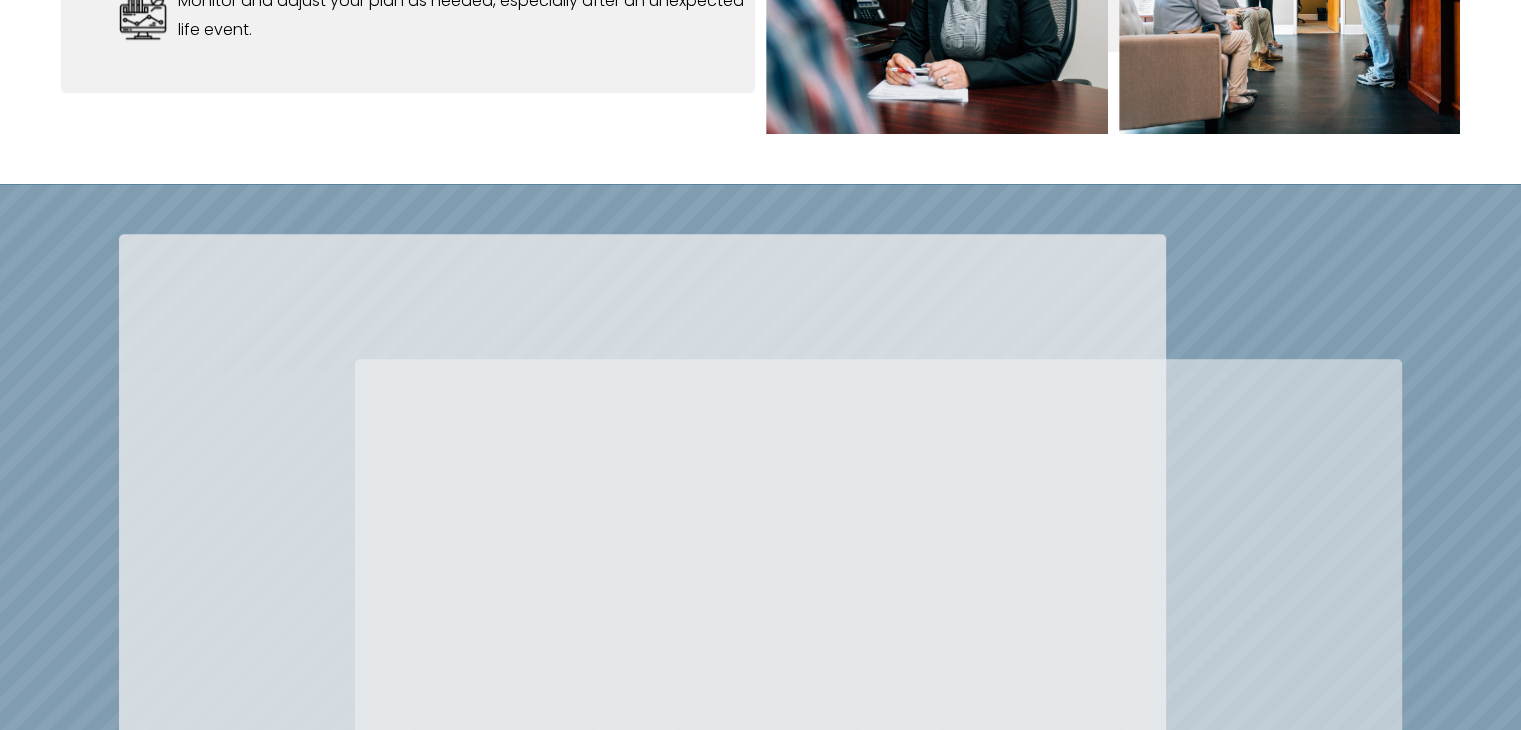 scroll, scrollTop: 1900, scrollLeft: 0, axis: vertical 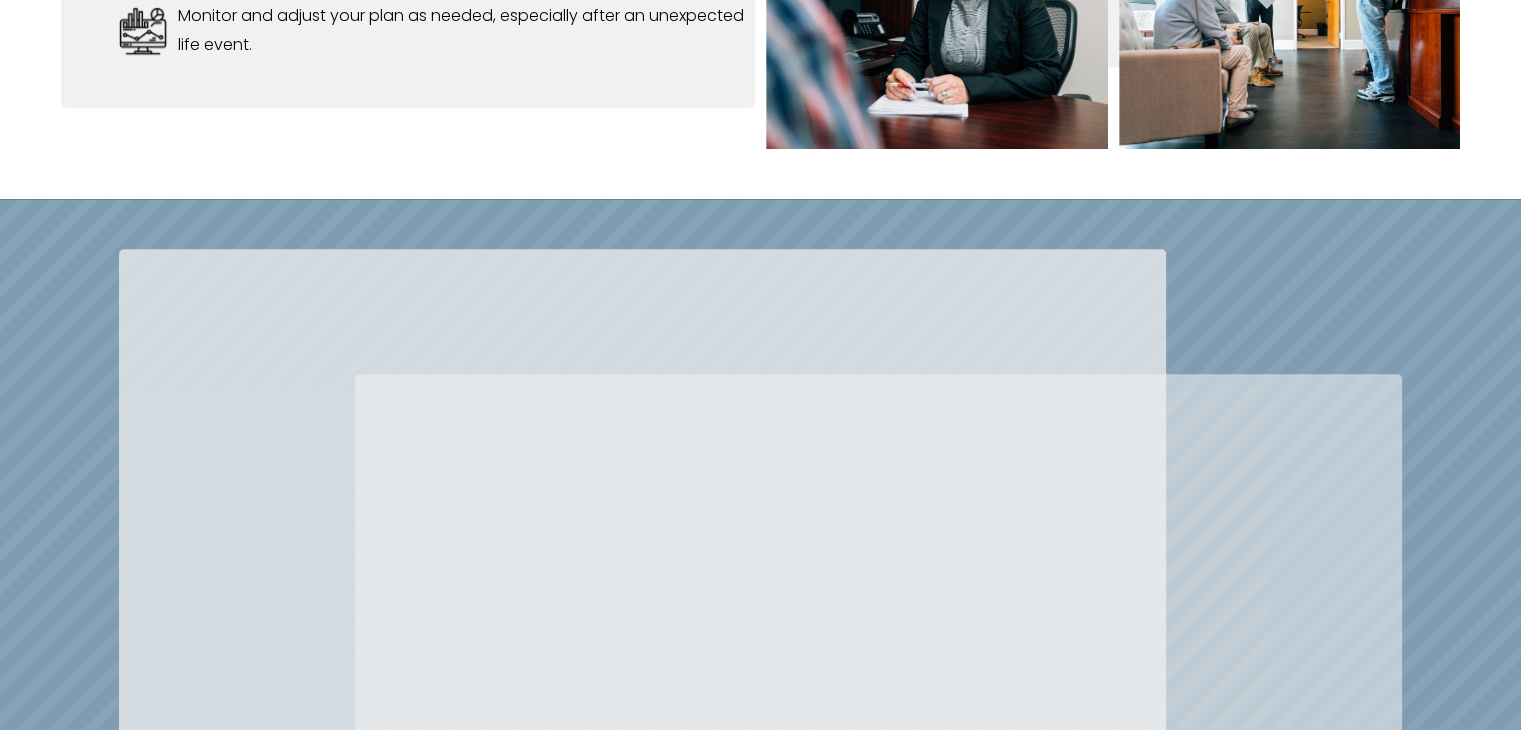 click at bounding box center [642, 556] 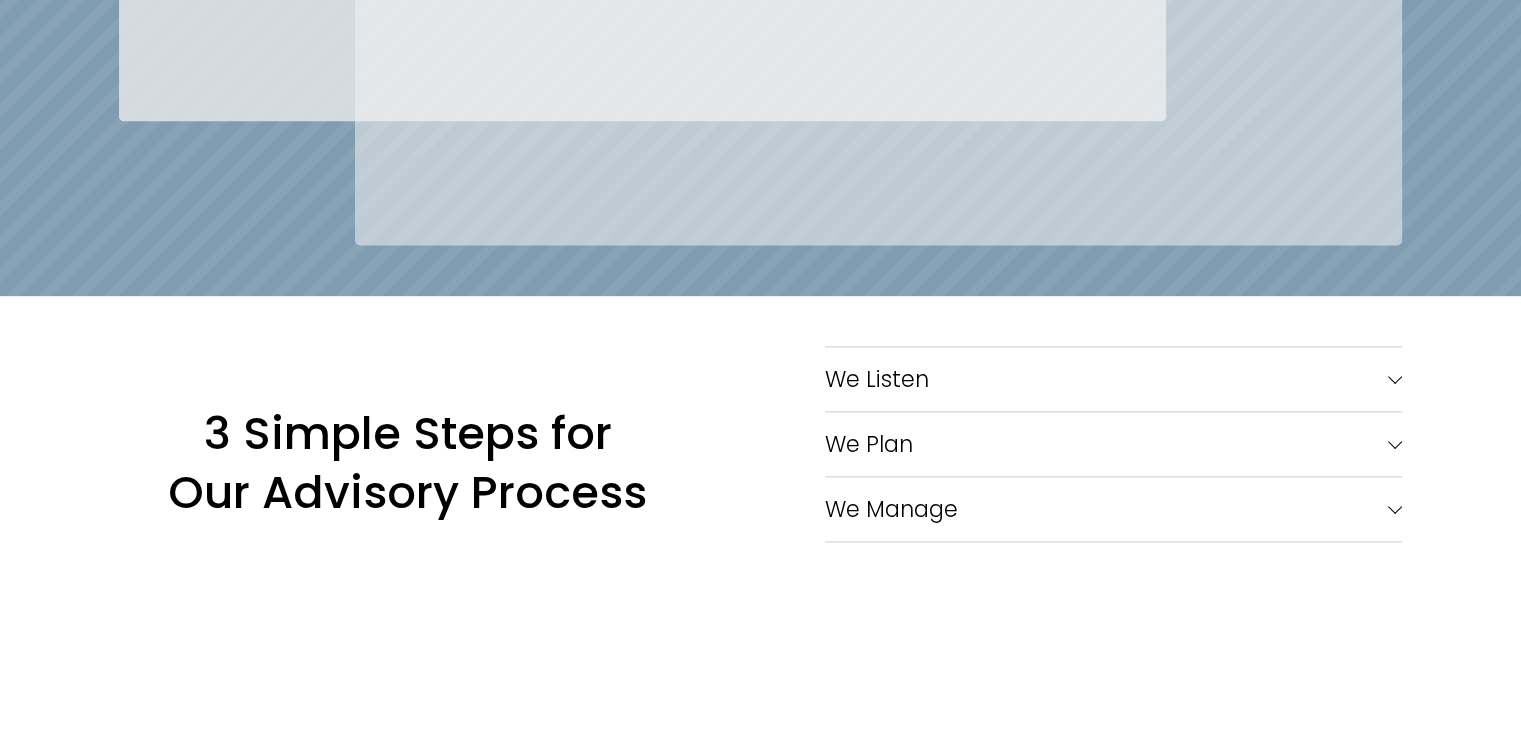 scroll, scrollTop: 2700, scrollLeft: 0, axis: vertical 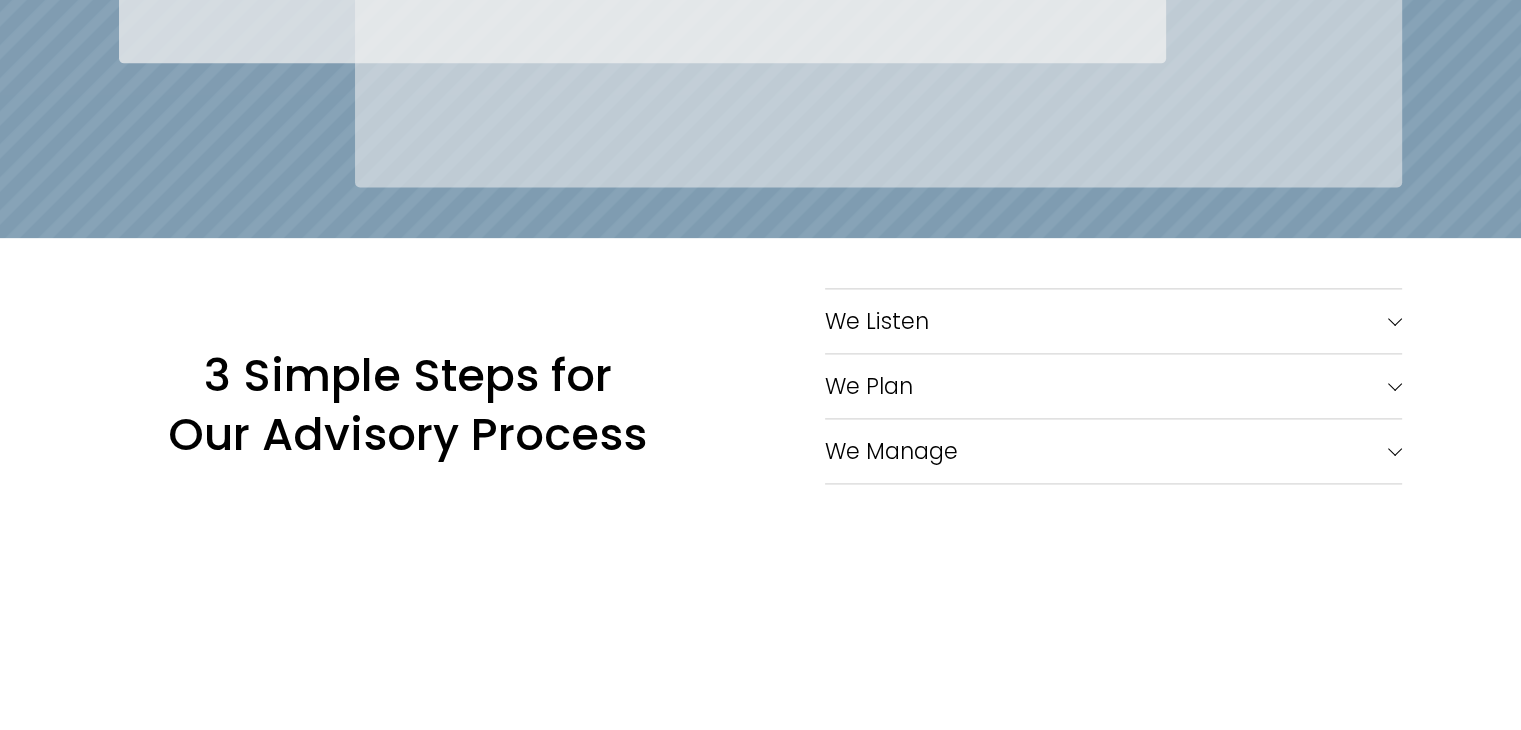 click on "We Manage" at bounding box center (1106, 451) 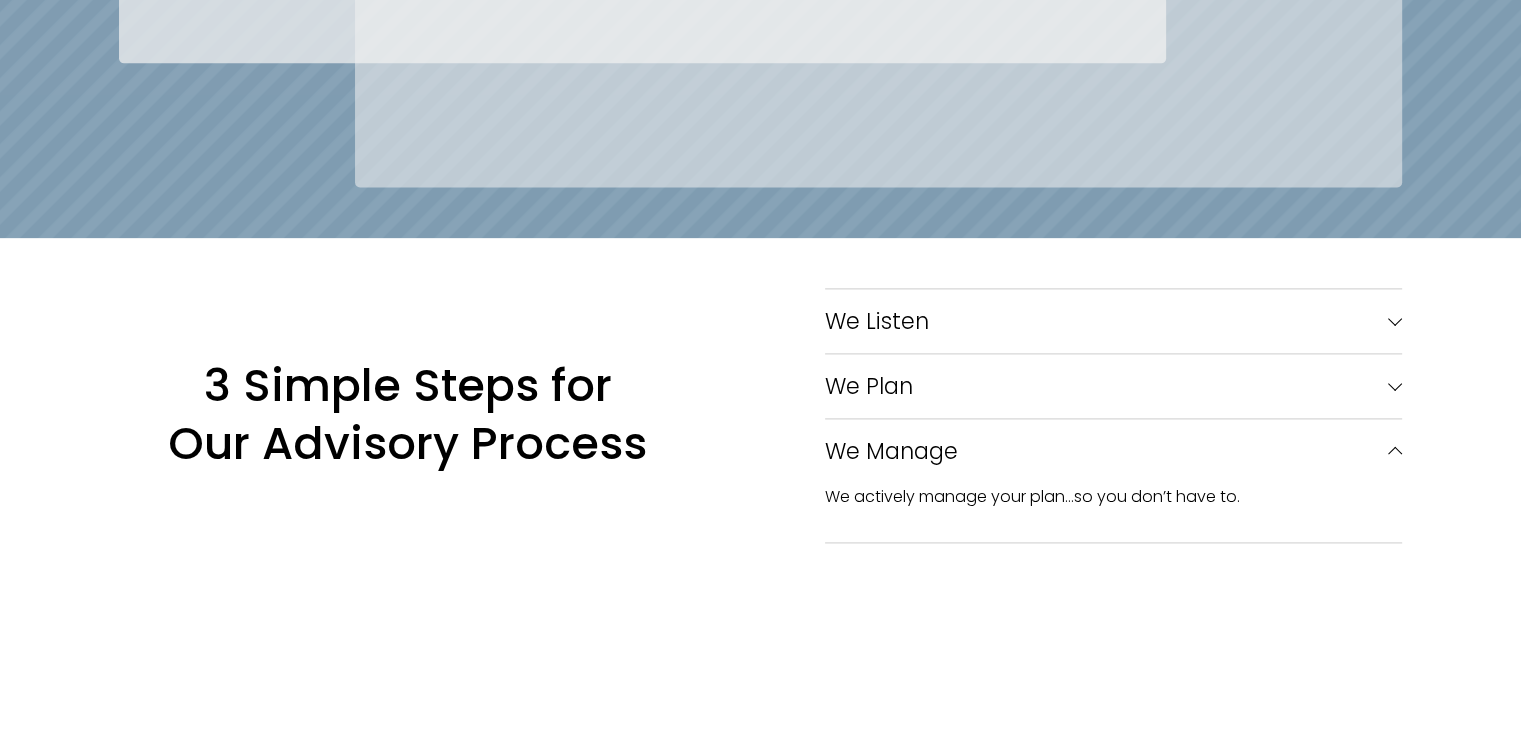 click on "We Plan" at bounding box center [1106, 386] 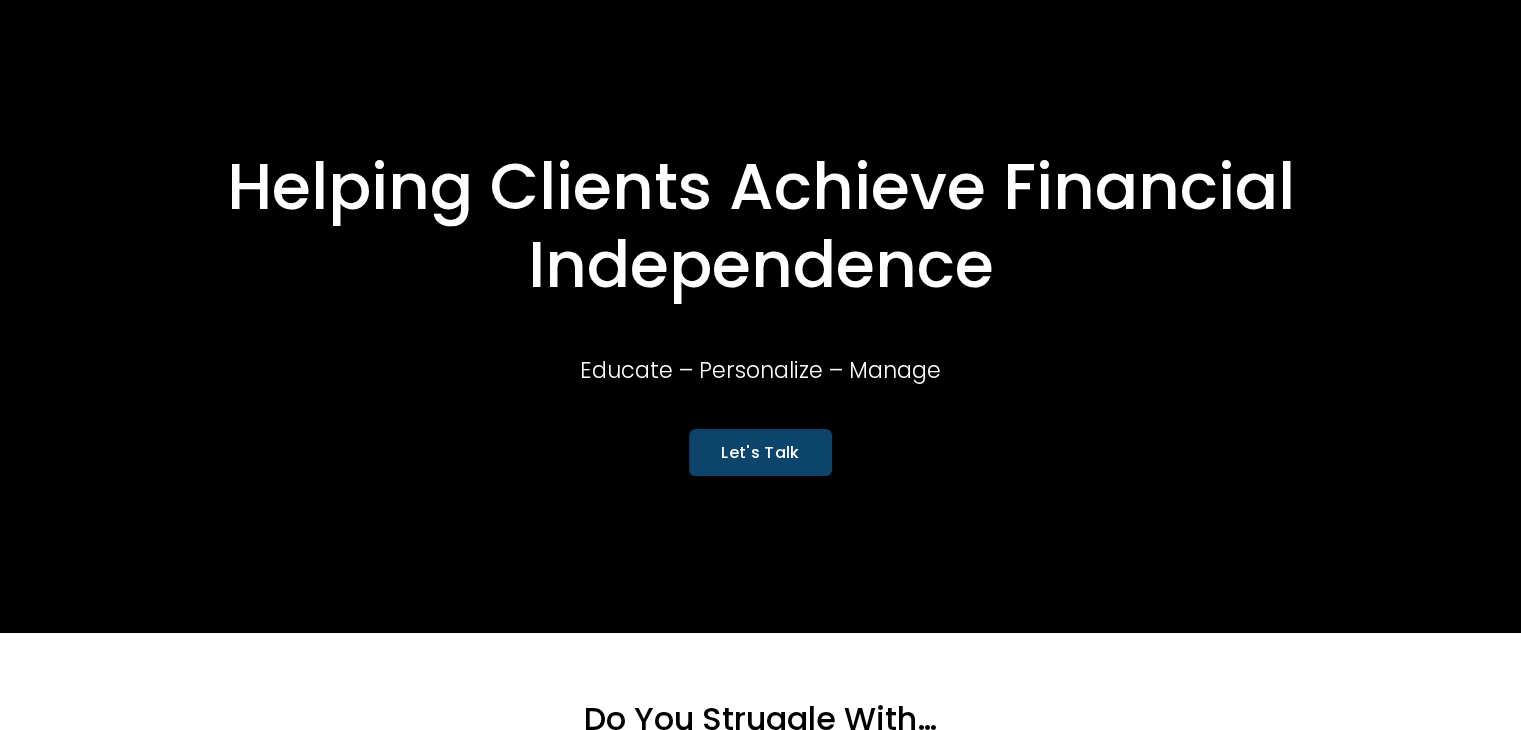 scroll, scrollTop: 0, scrollLeft: 0, axis: both 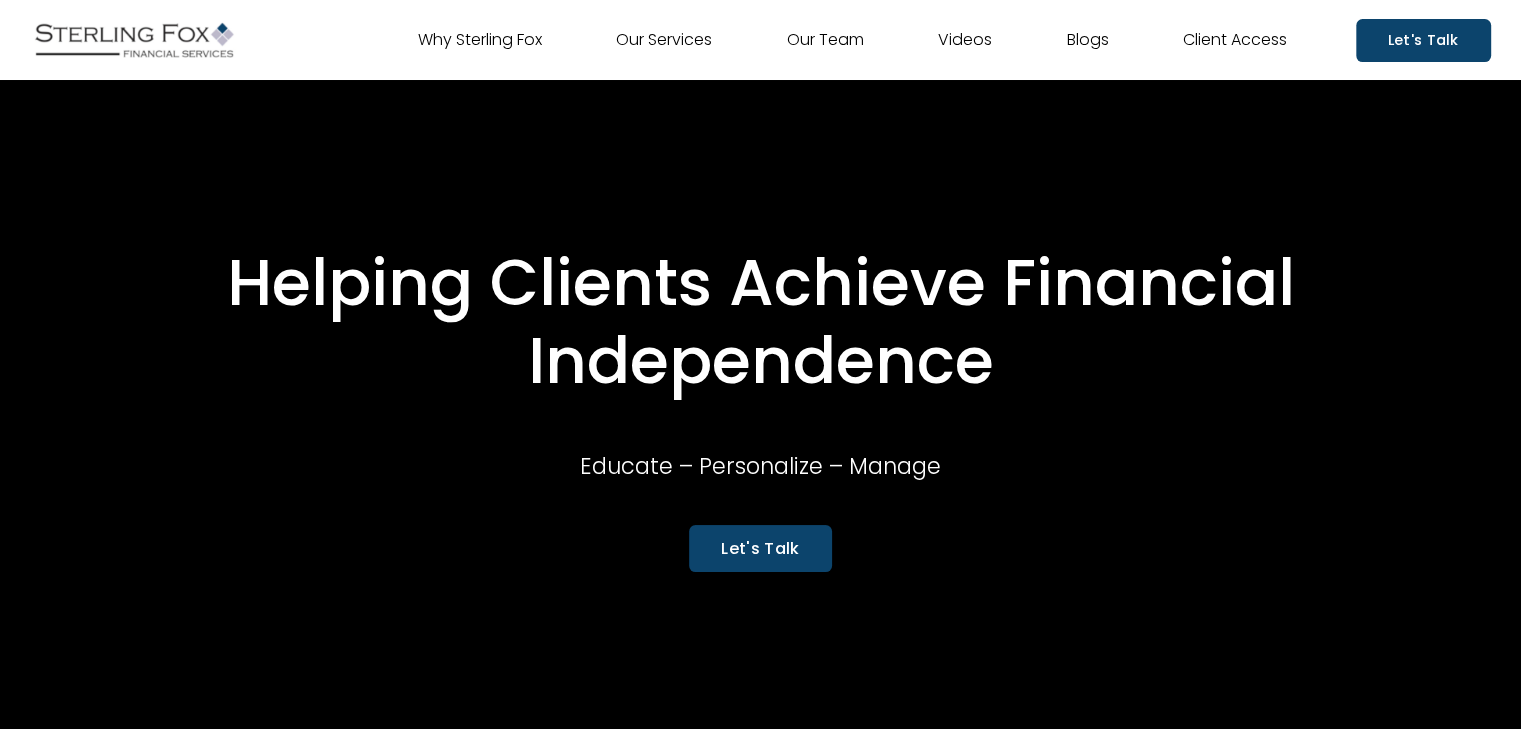 click on "Why Sterling Fox" at bounding box center (480, 40) 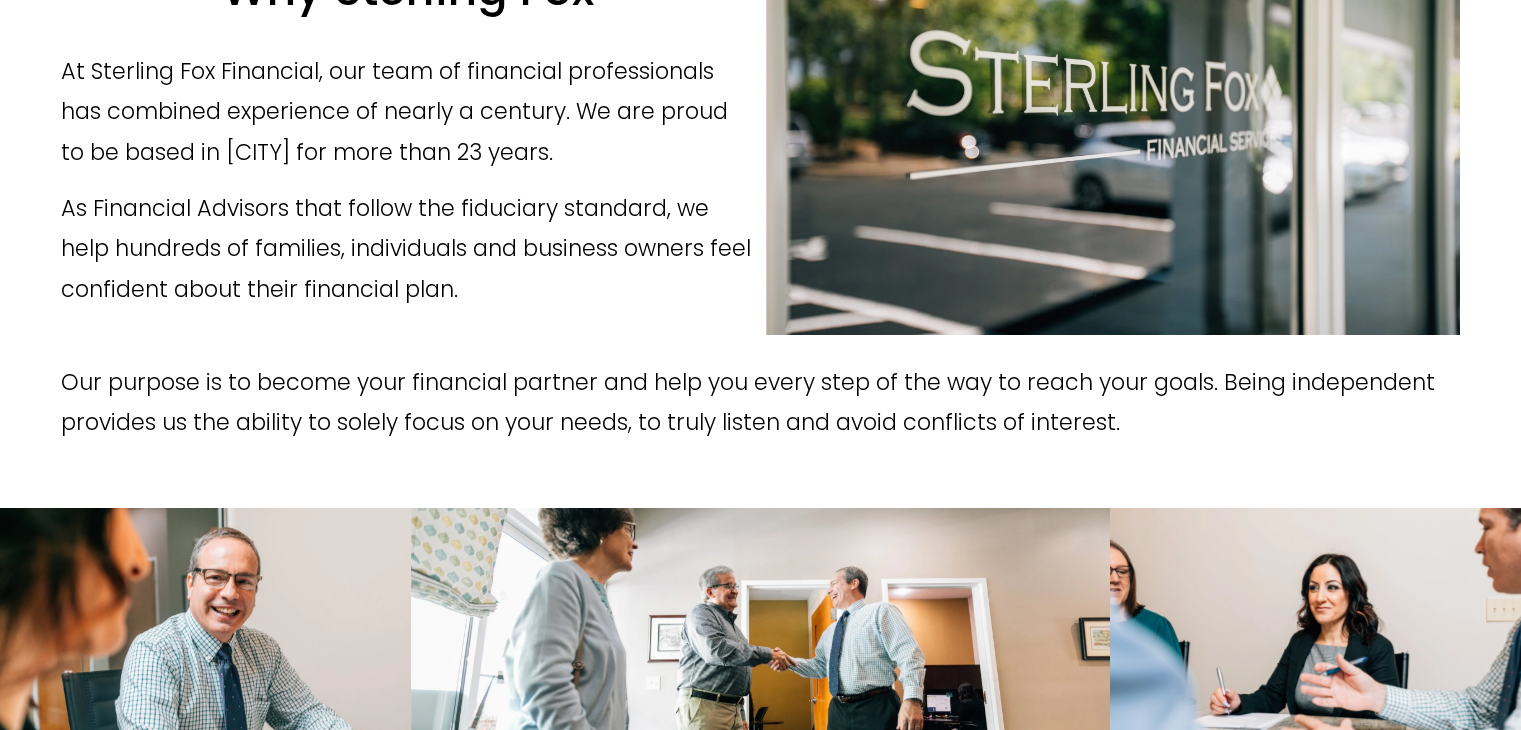 scroll, scrollTop: 0, scrollLeft: 0, axis: both 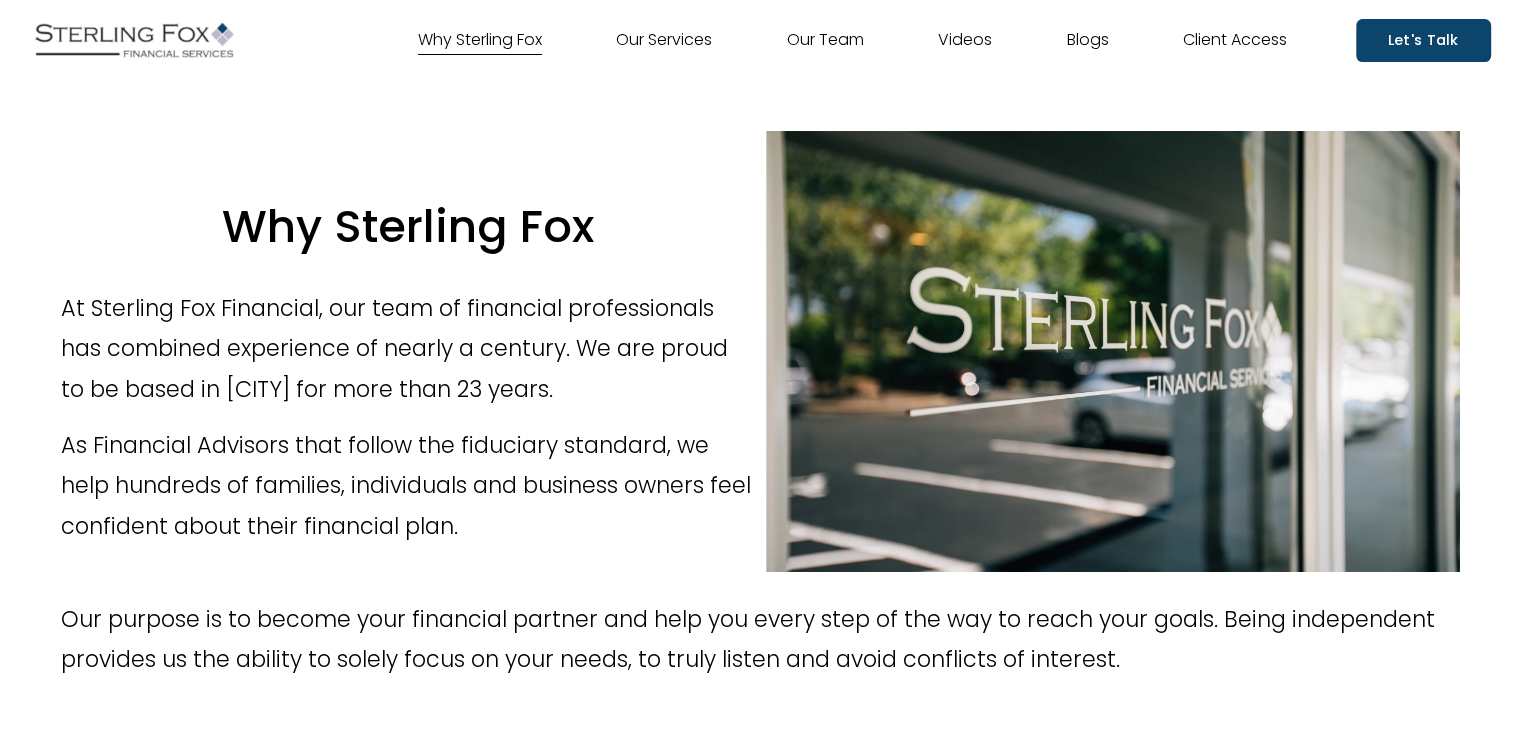 click on "Our Services" at bounding box center [664, 40] 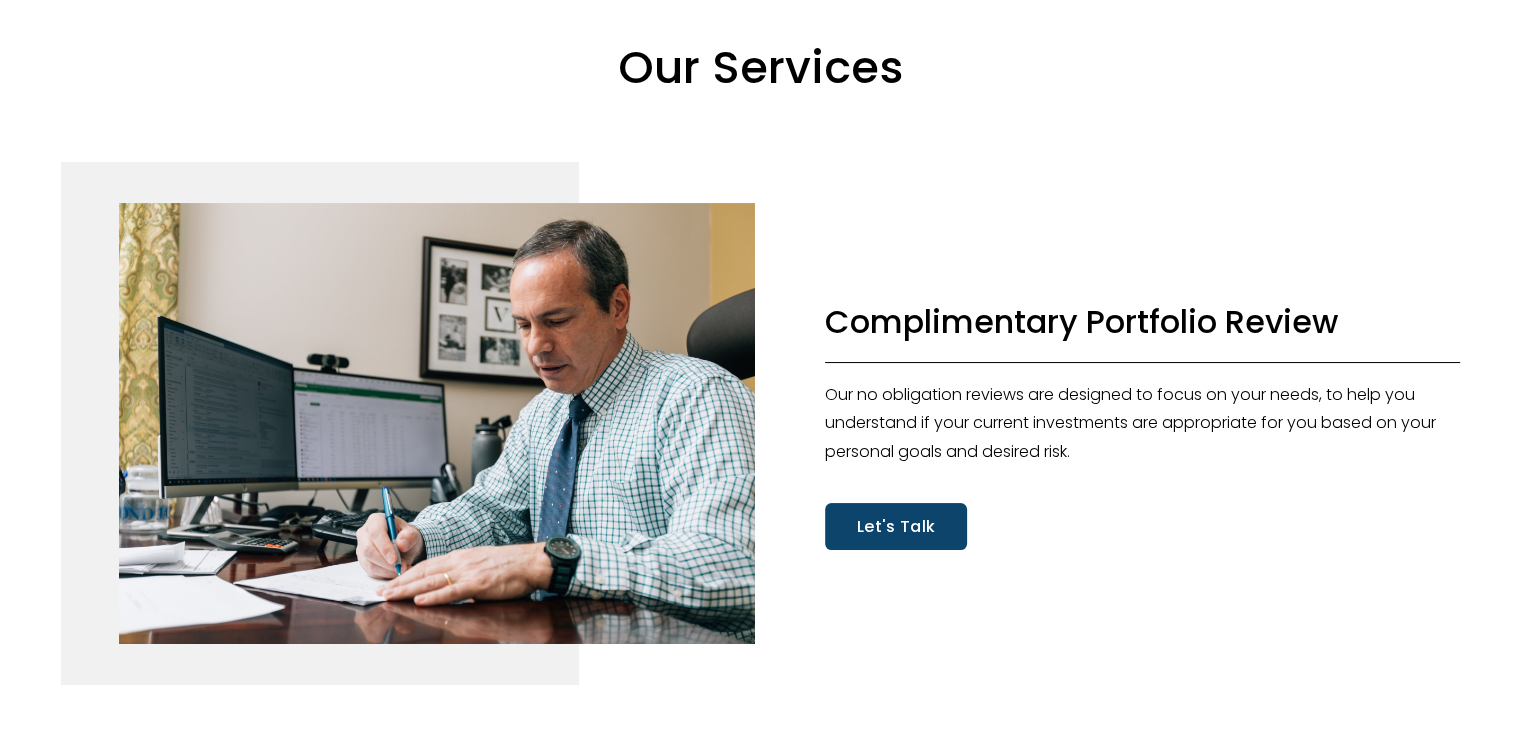 scroll, scrollTop: 0, scrollLeft: 0, axis: both 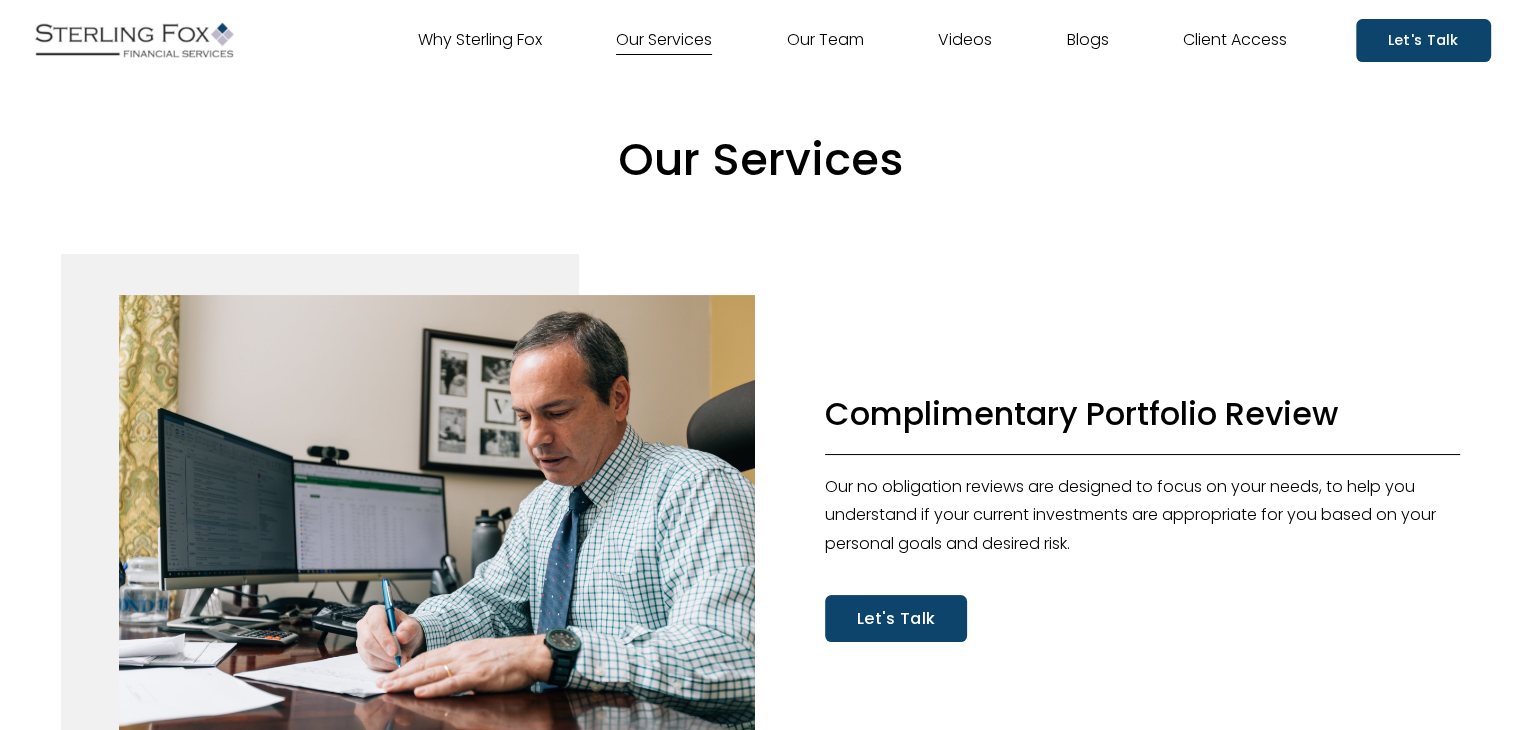 click on "Our Team" at bounding box center [825, 40] 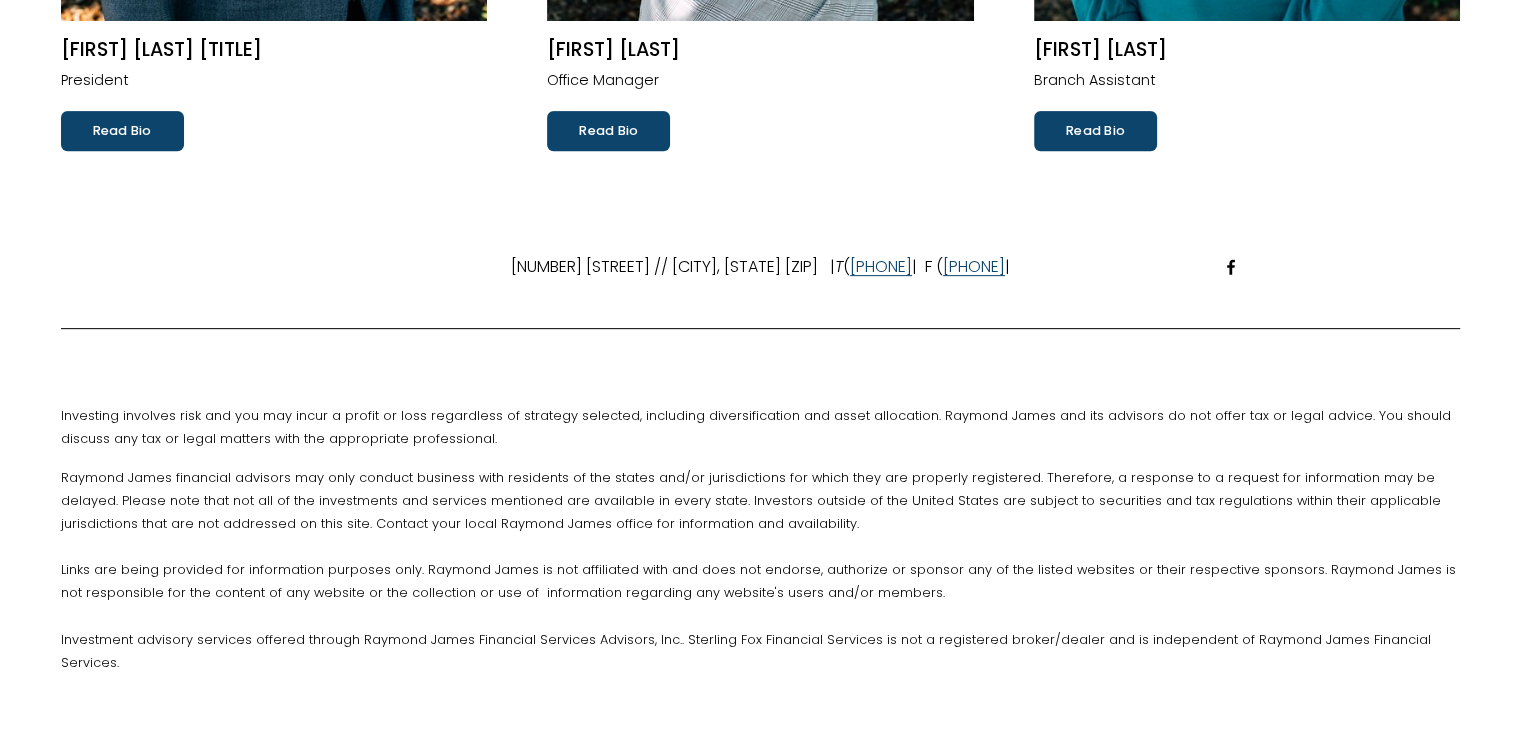 scroll, scrollTop: 400, scrollLeft: 0, axis: vertical 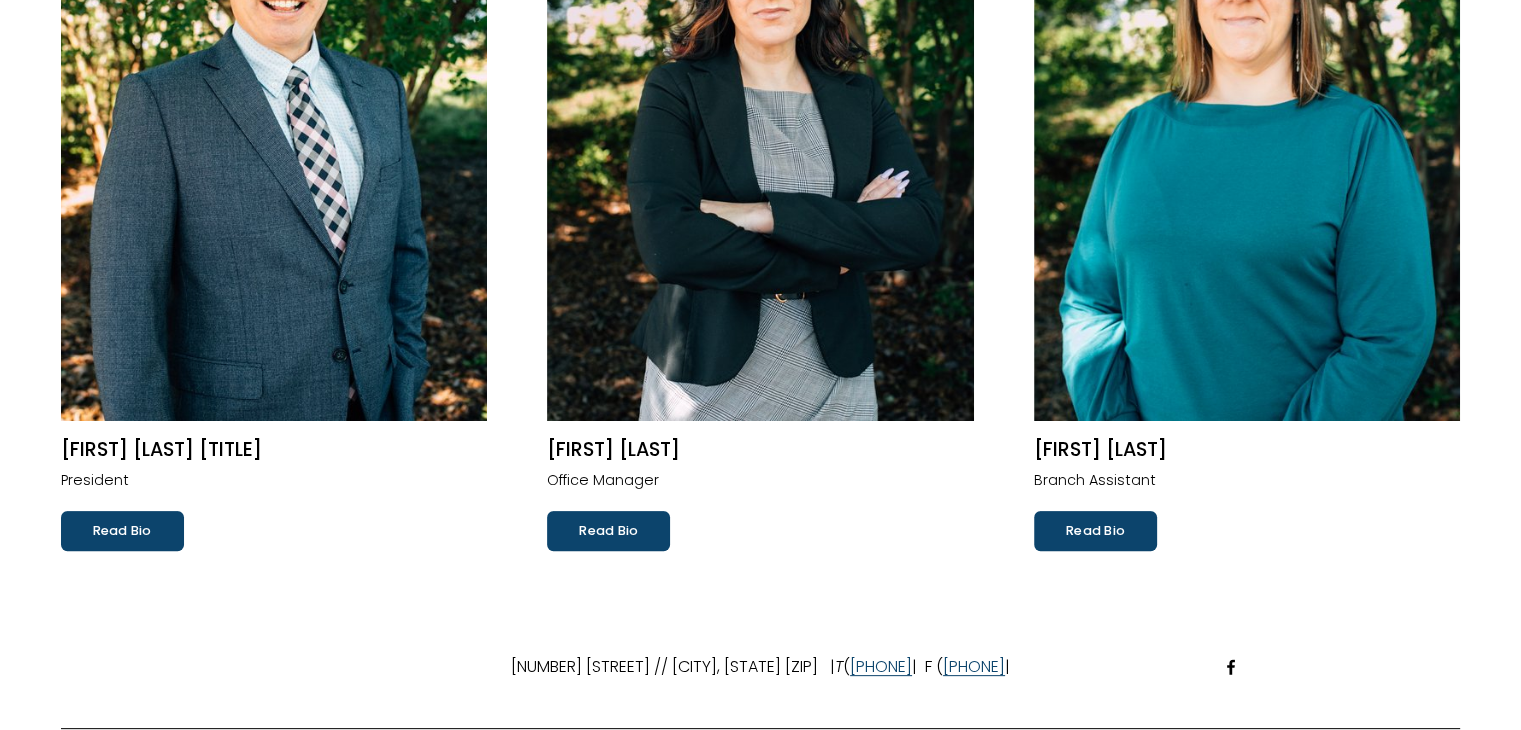 click on "Read Bio" 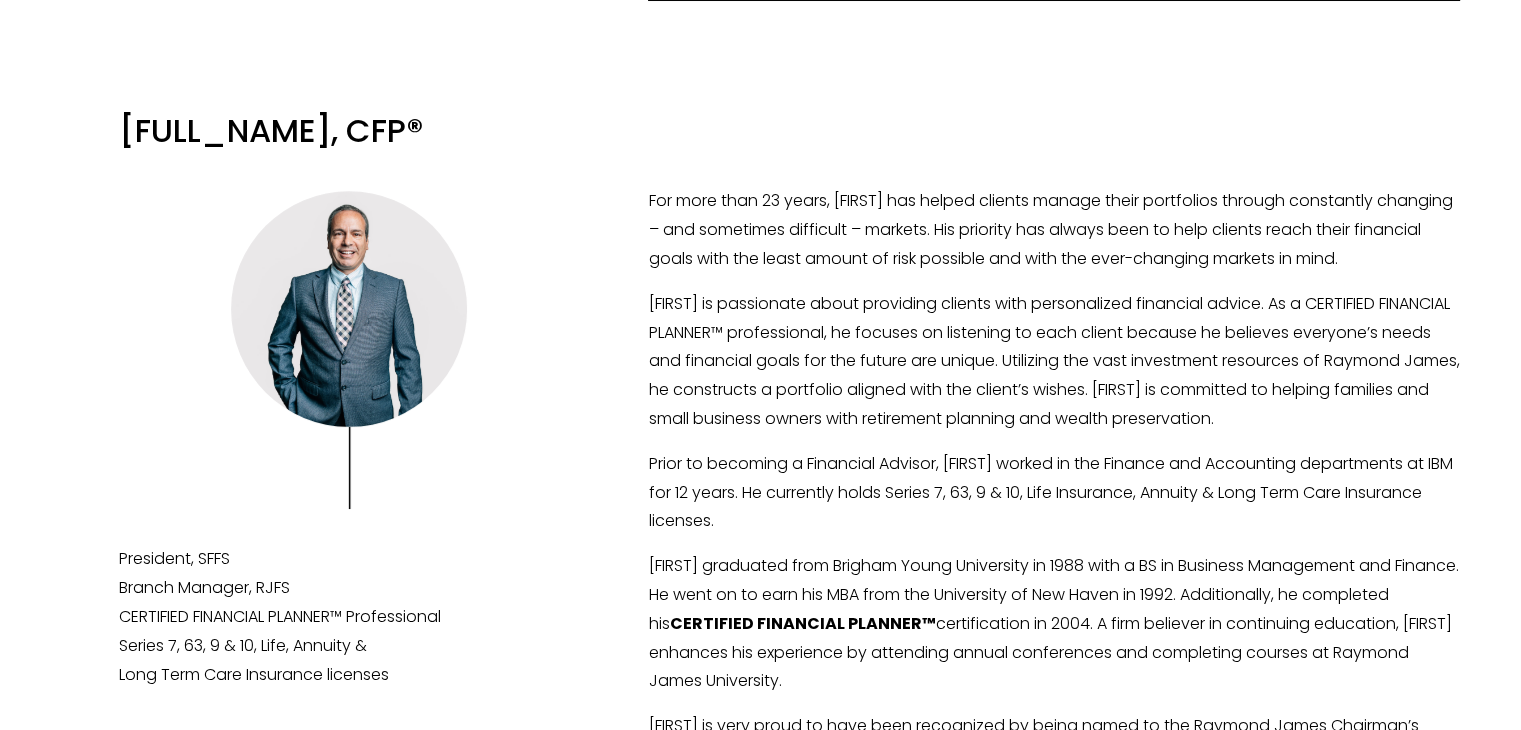 scroll, scrollTop: 0, scrollLeft: 0, axis: both 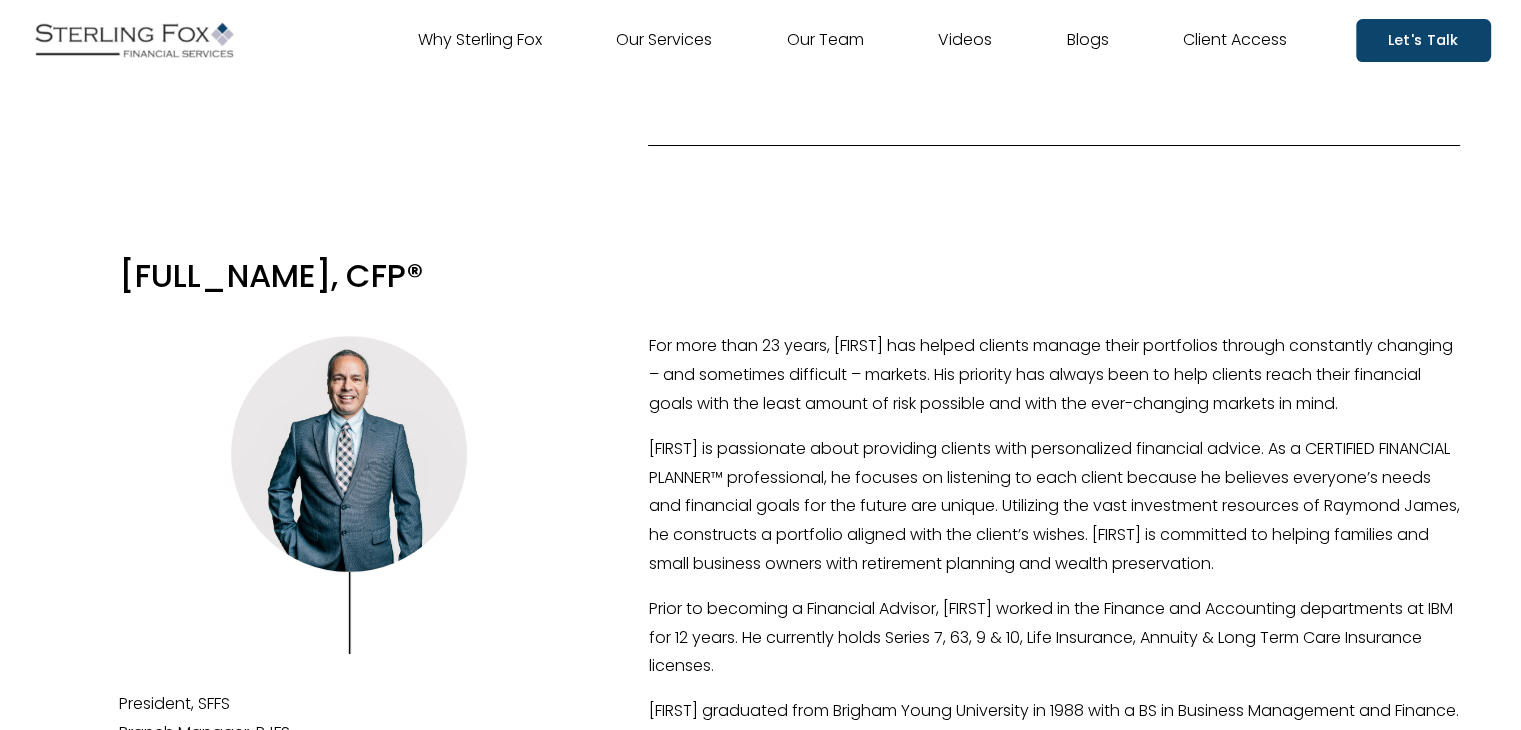 click on "Why Sterling Fox" at bounding box center (480, 40) 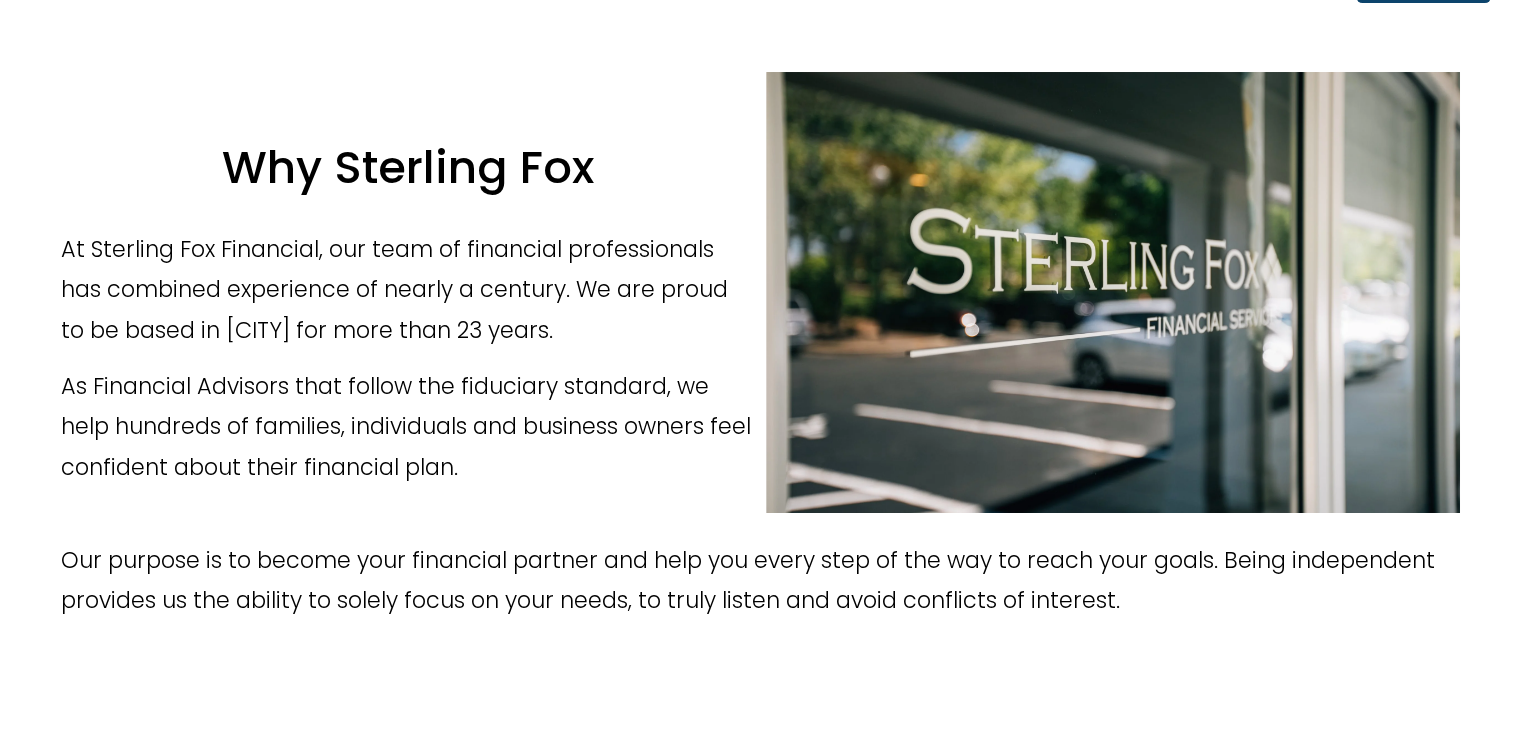 scroll, scrollTop: 0, scrollLeft: 0, axis: both 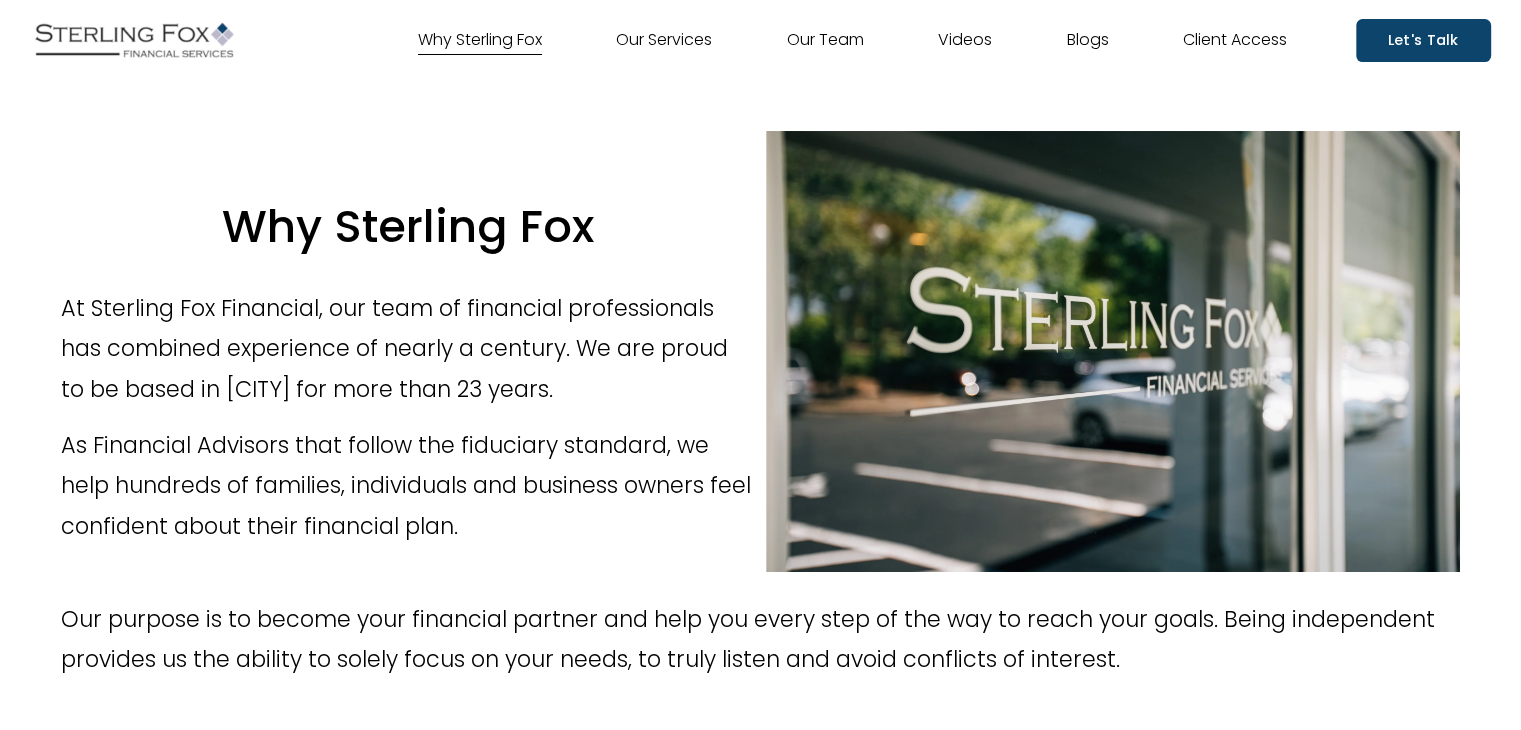 click on "Client Access" at bounding box center [1235, 40] 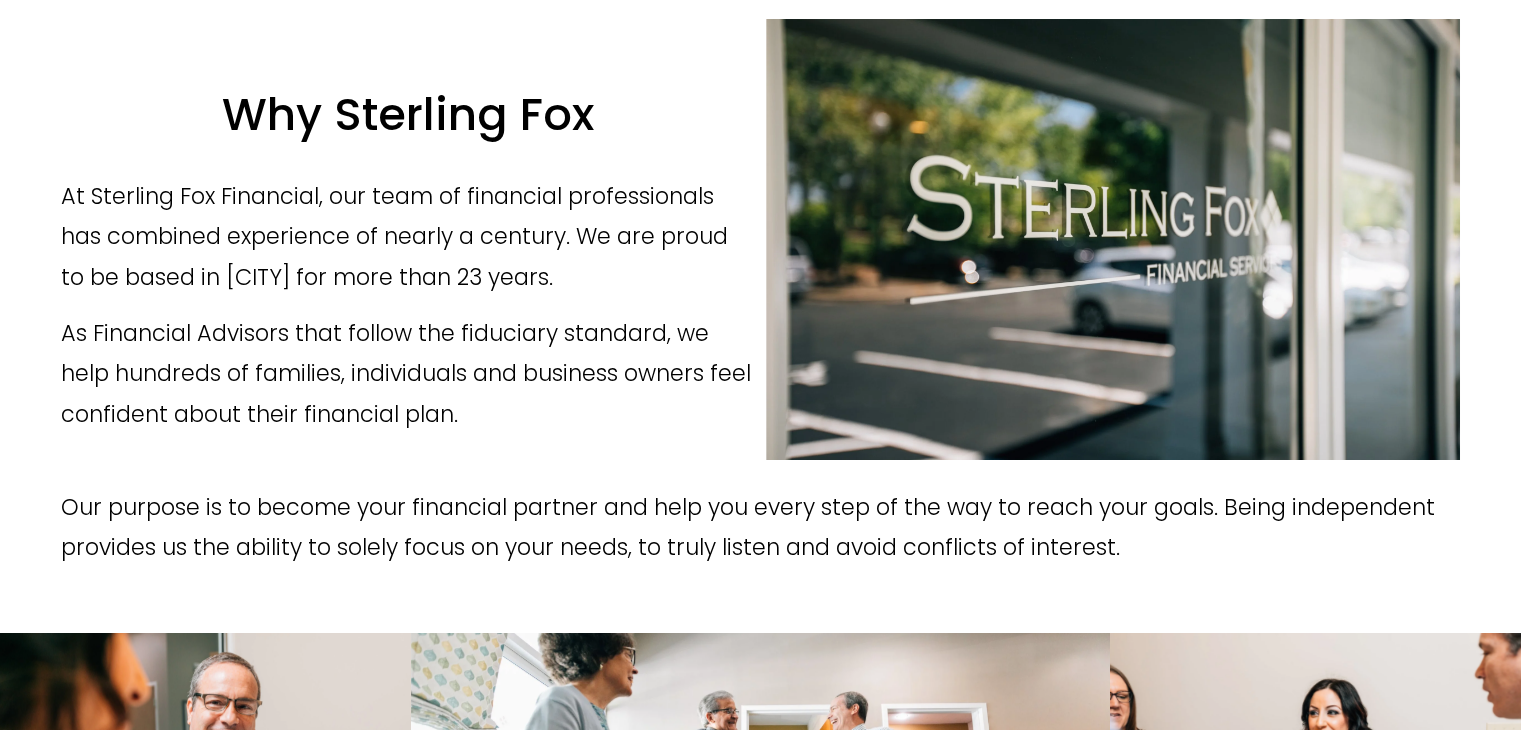 scroll, scrollTop: 0, scrollLeft: 0, axis: both 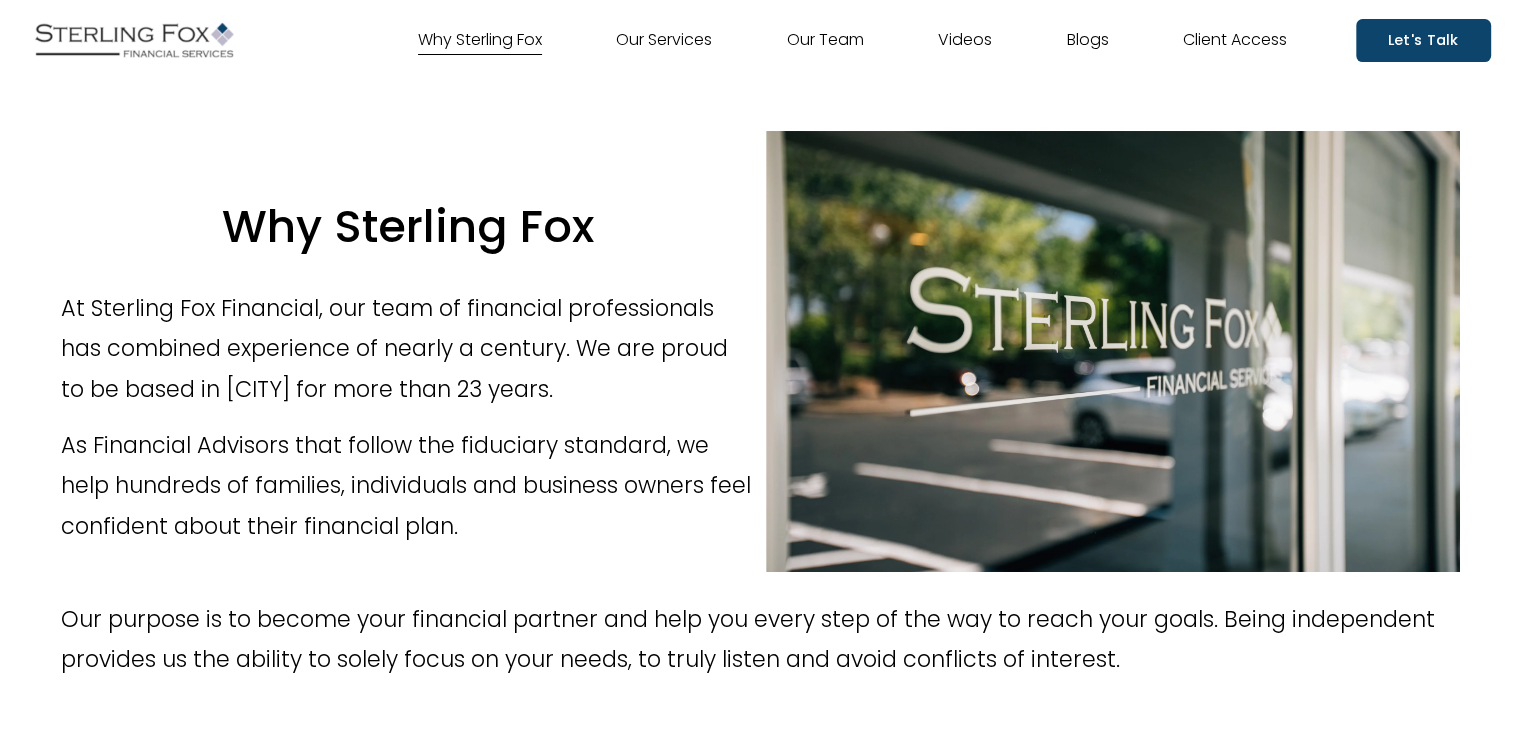 click on "Our Services" at bounding box center [664, 40] 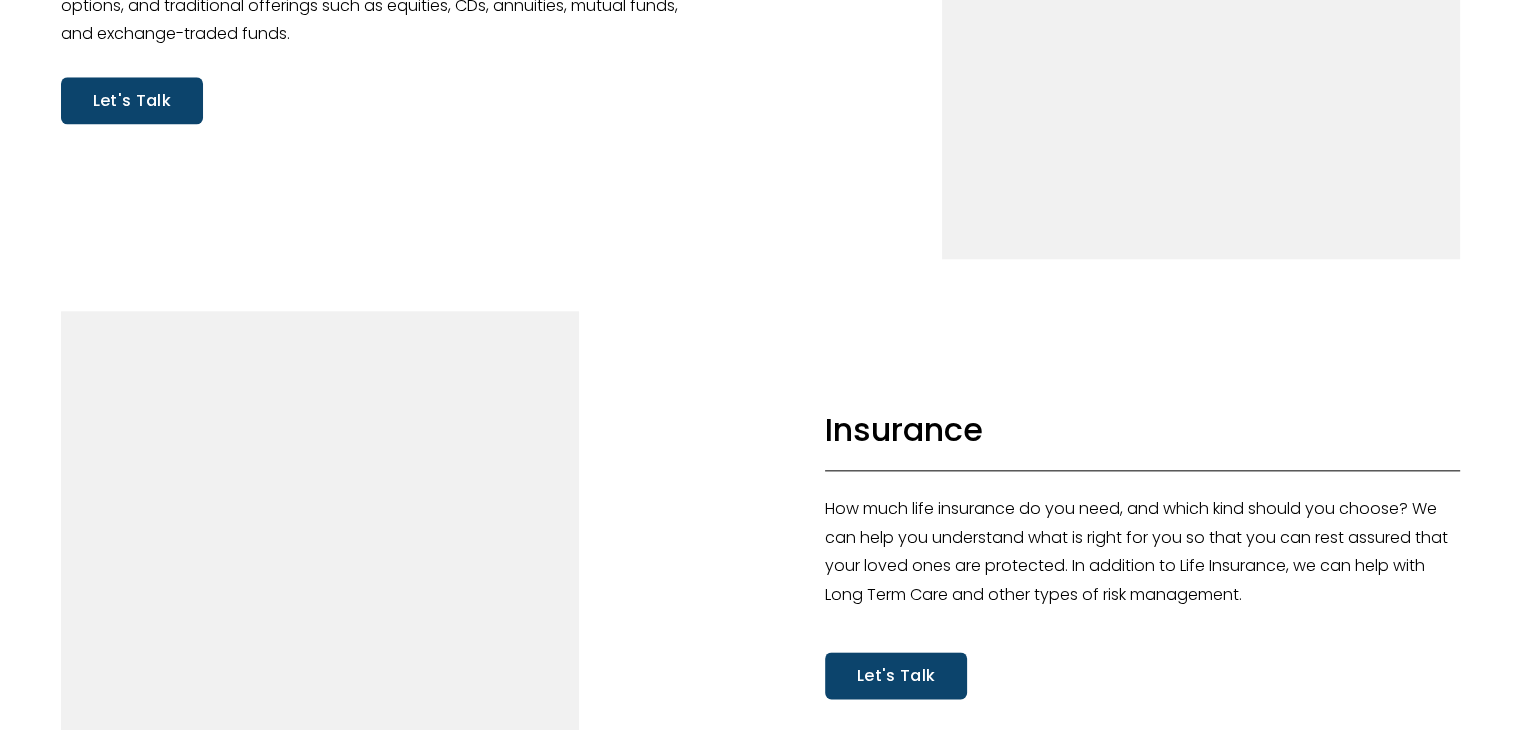 scroll, scrollTop: 2400, scrollLeft: 0, axis: vertical 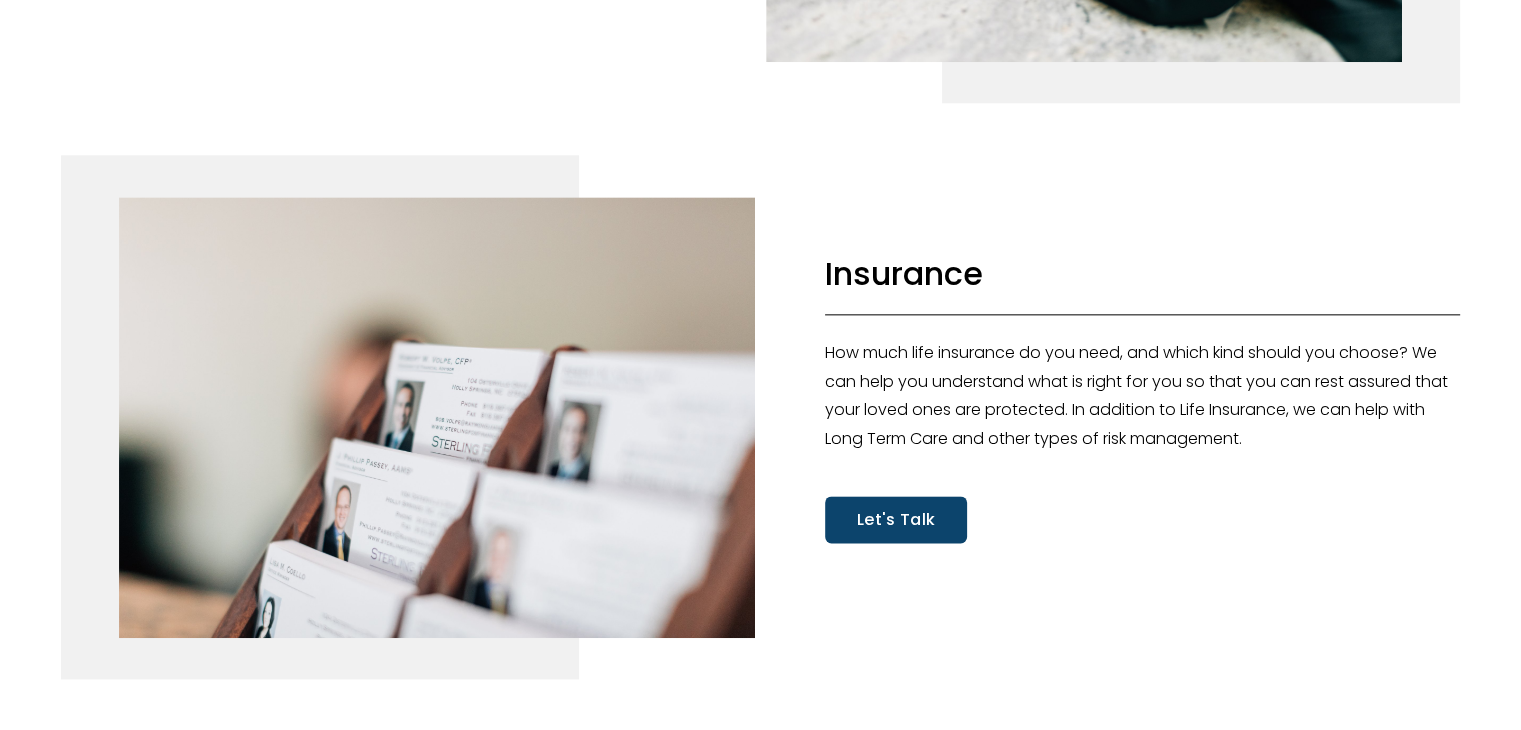 click on "Let's Talk" at bounding box center [896, 519] 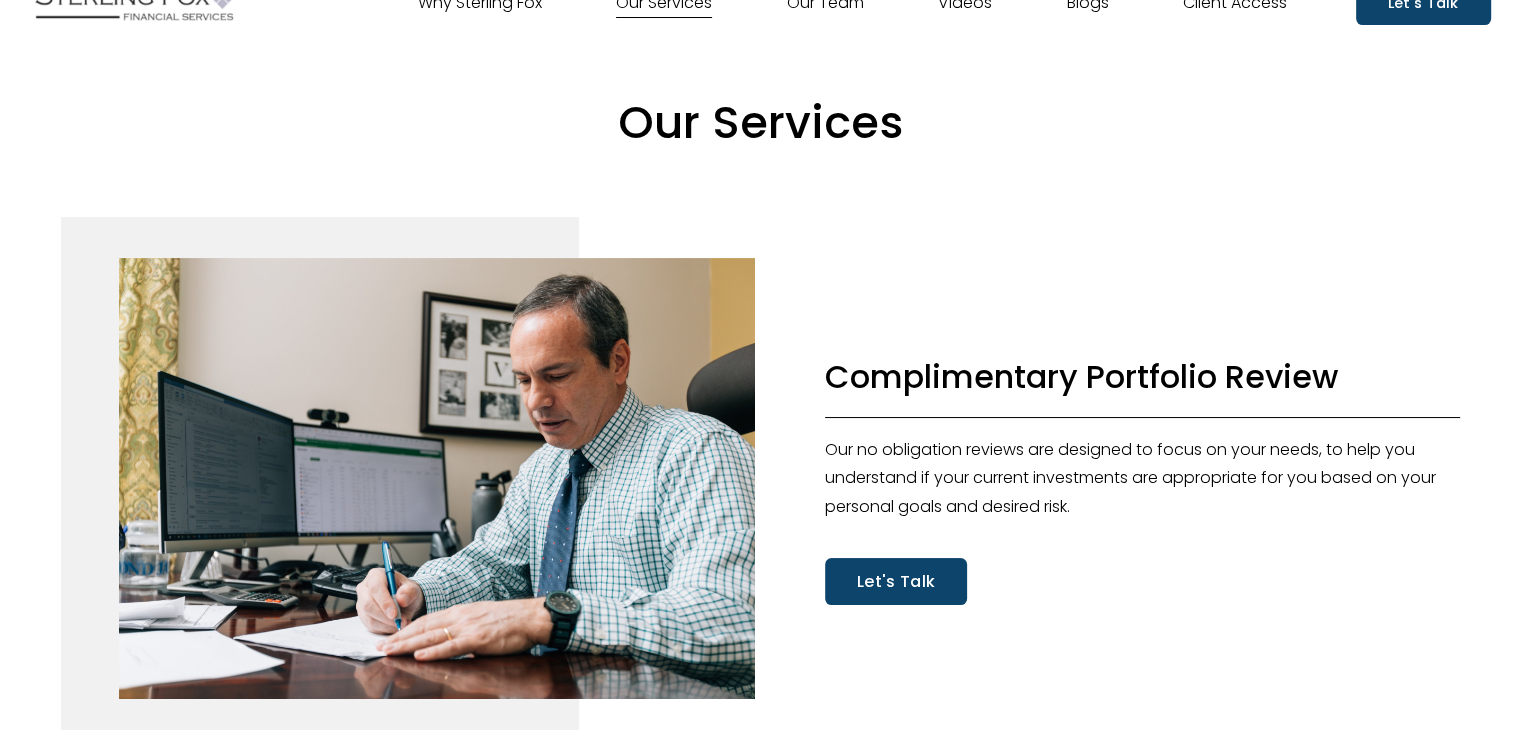 scroll, scrollTop: 0, scrollLeft: 0, axis: both 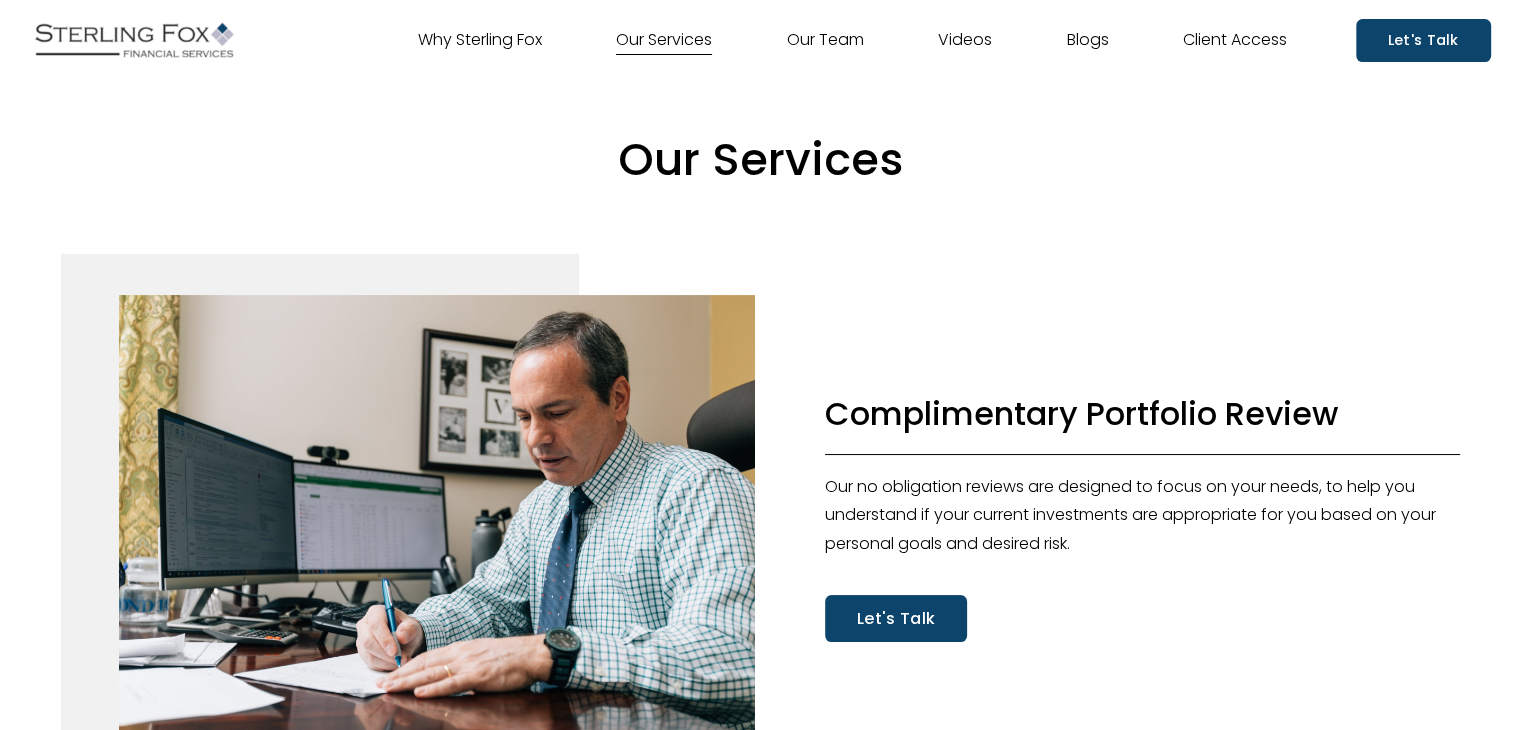 click on "Our Team" at bounding box center (825, 40) 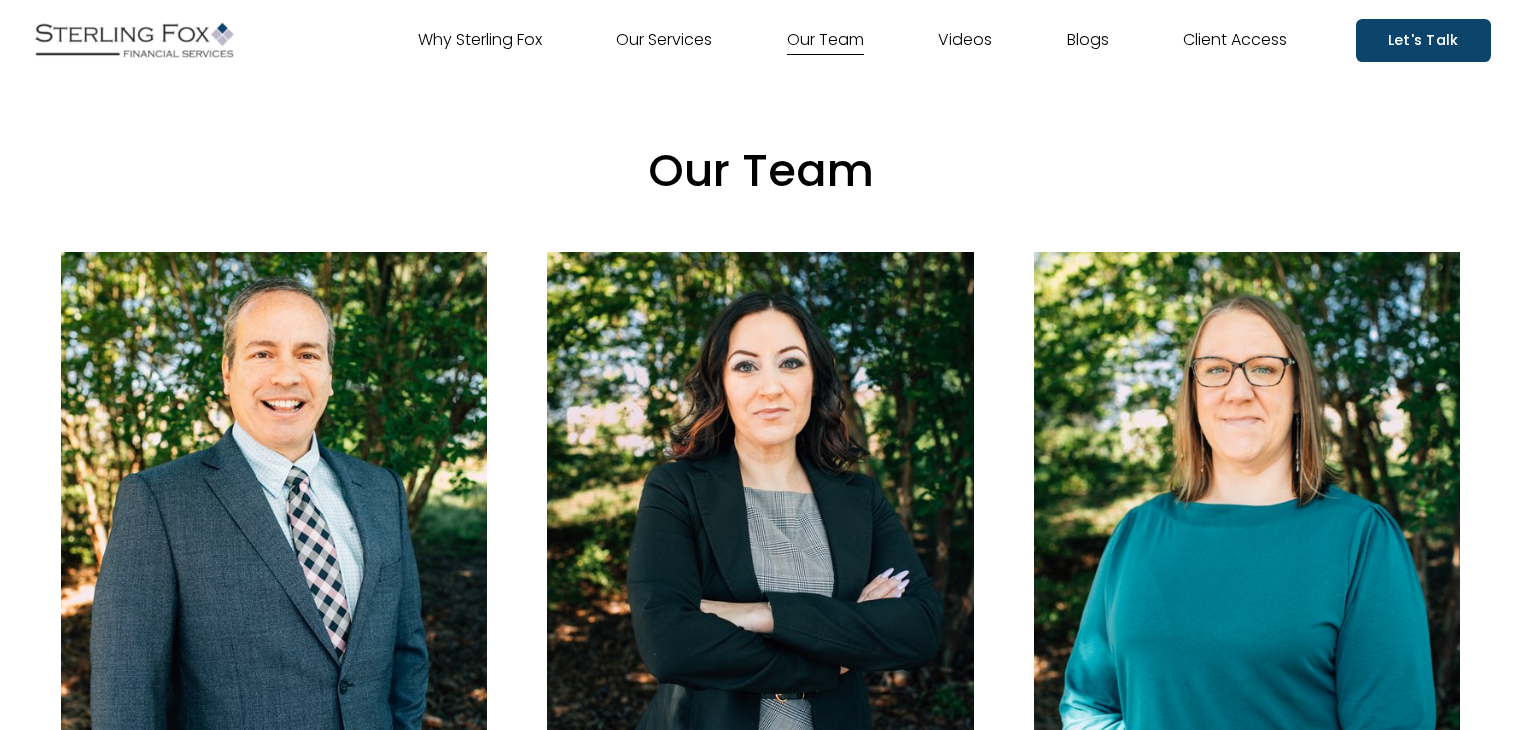scroll, scrollTop: 0, scrollLeft: 0, axis: both 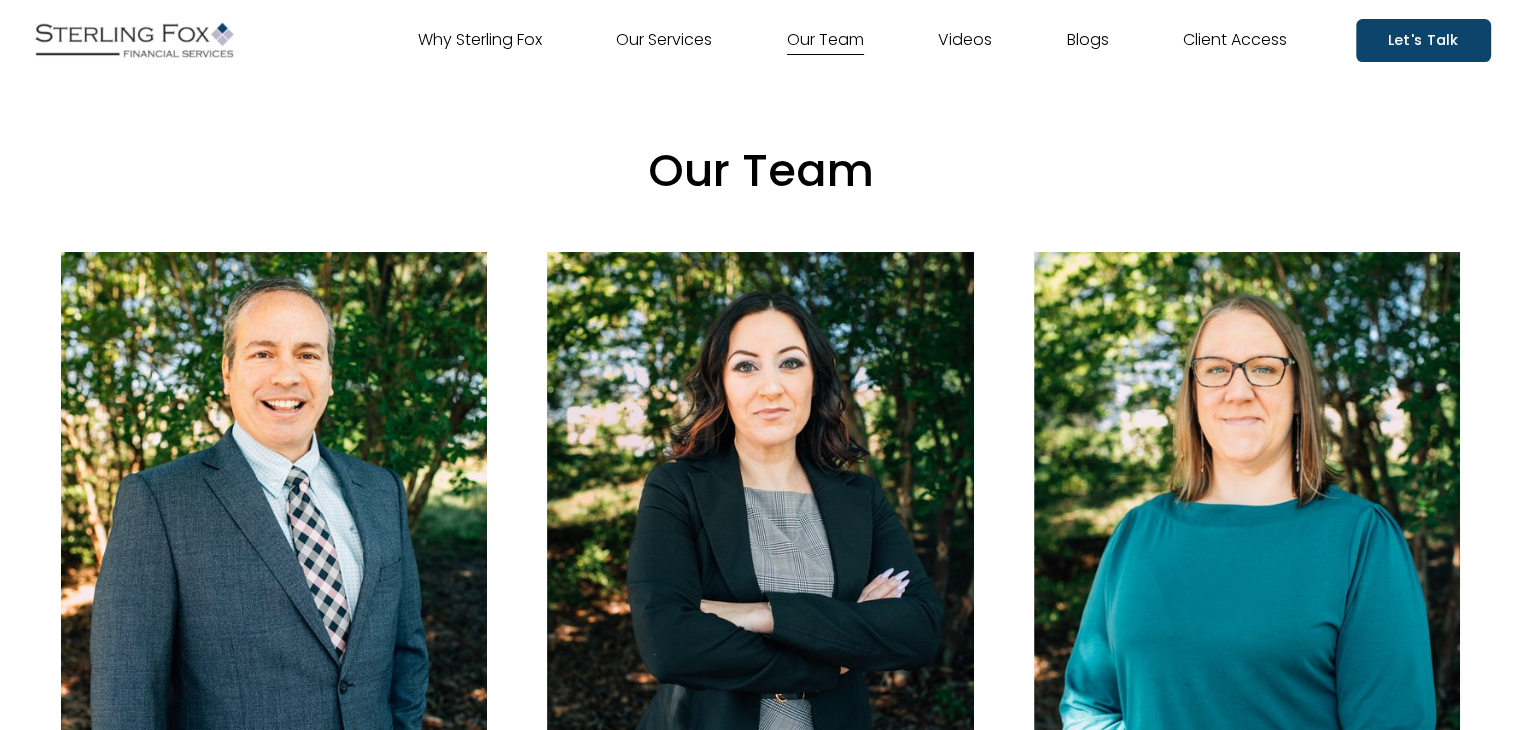 click on "Blogs" at bounding box center (1088, 40) 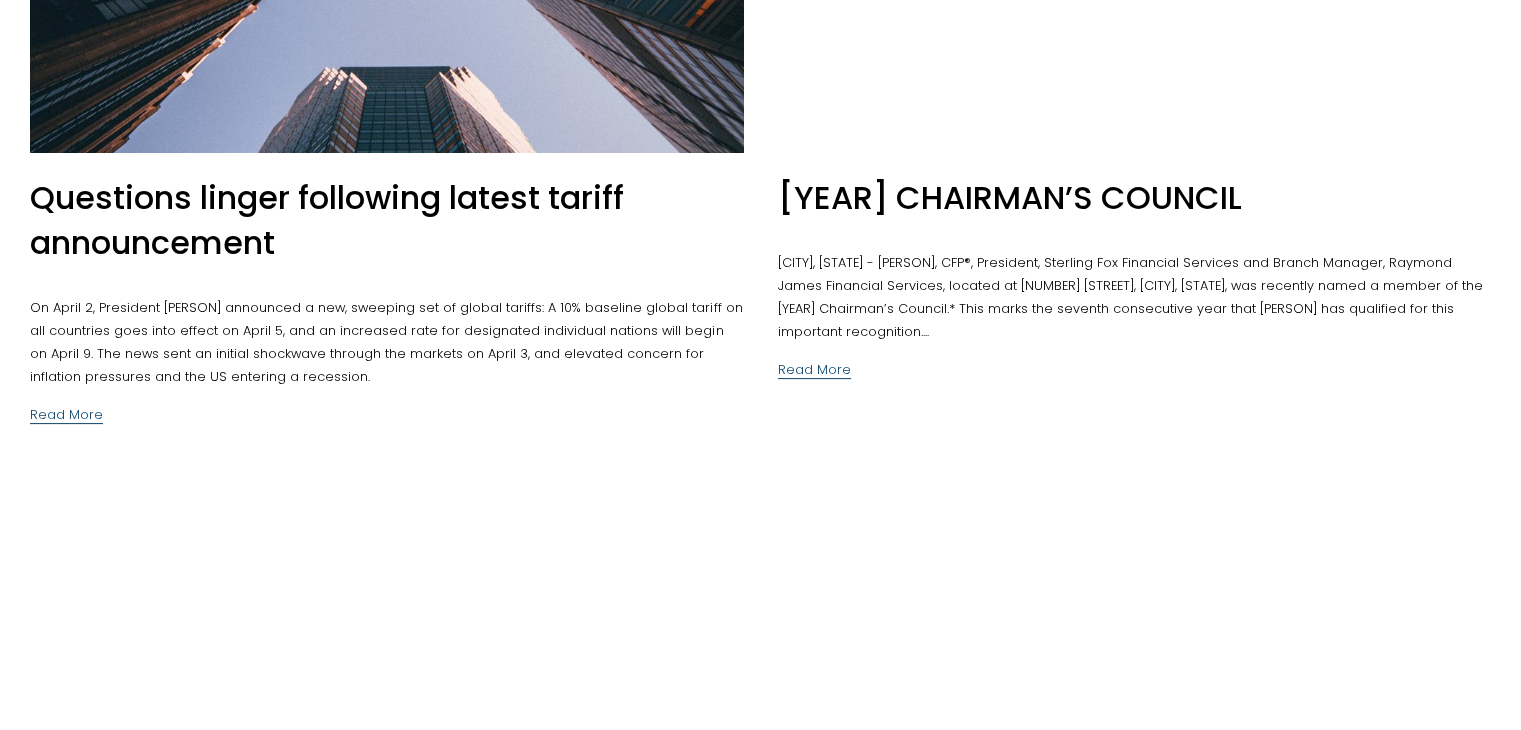 scroll, scrollTop: 400, scrollLeft: 0, axis: vertical 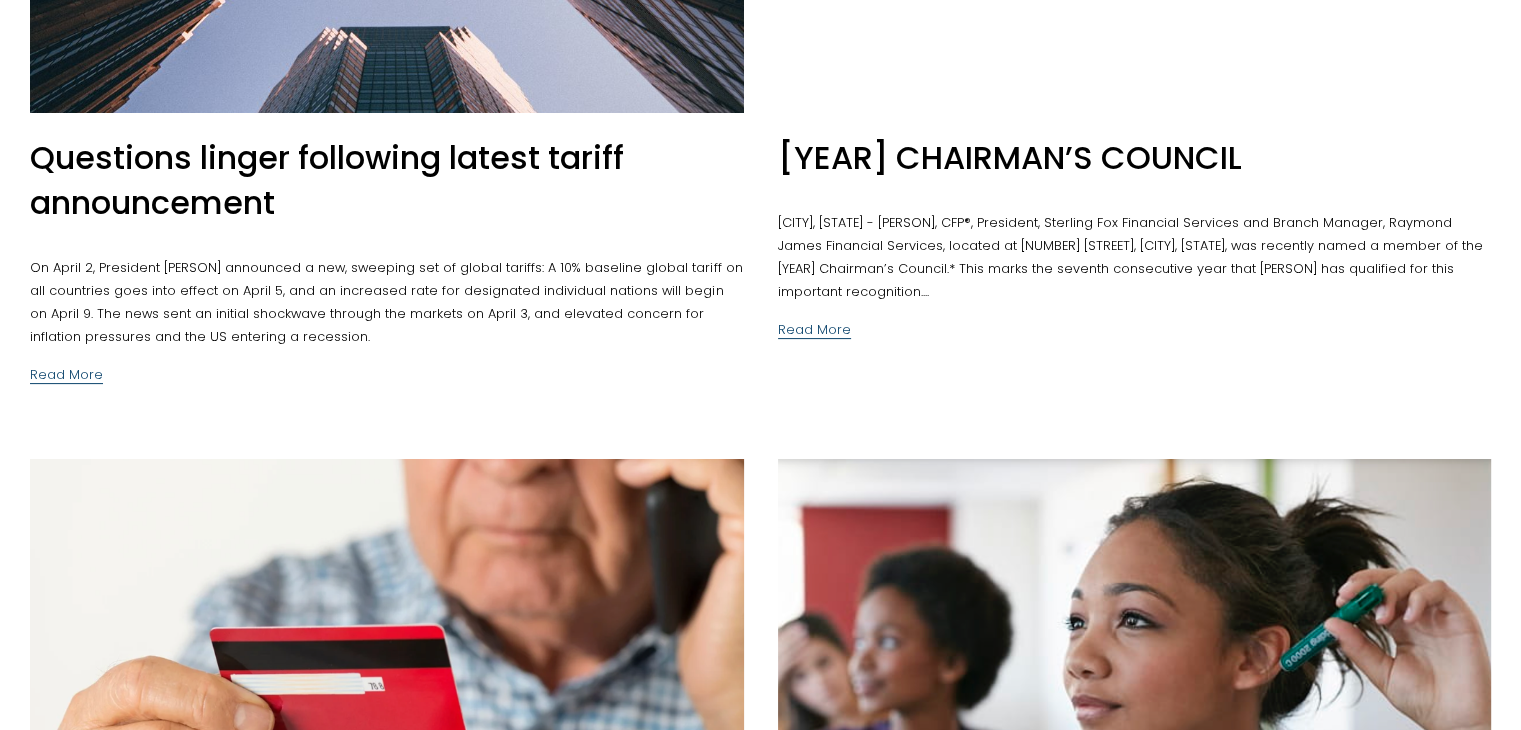 click on "Read More" at bounding box center [814, 322] 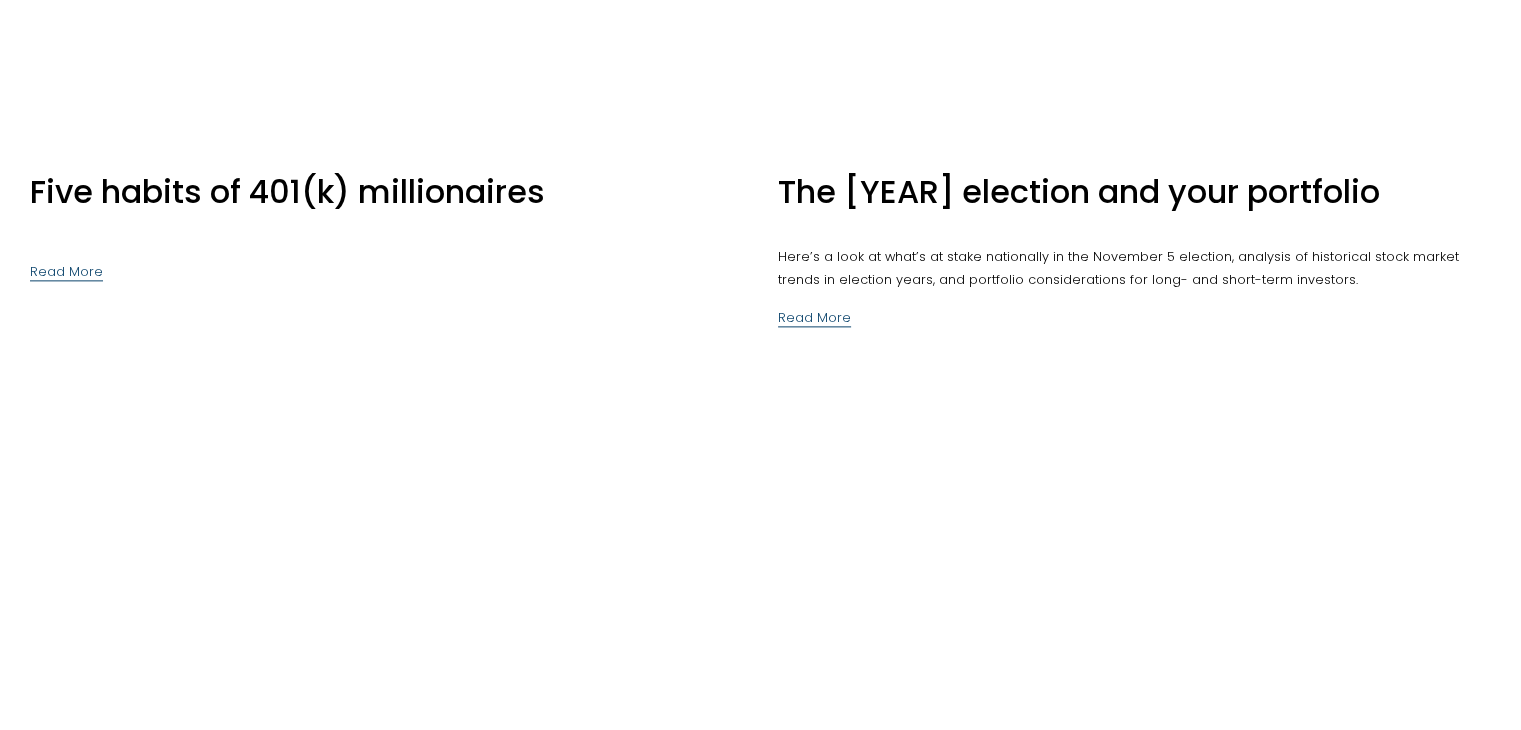 scroll, scrollTop: 2800, scrollLeft: 0, axis: vertical 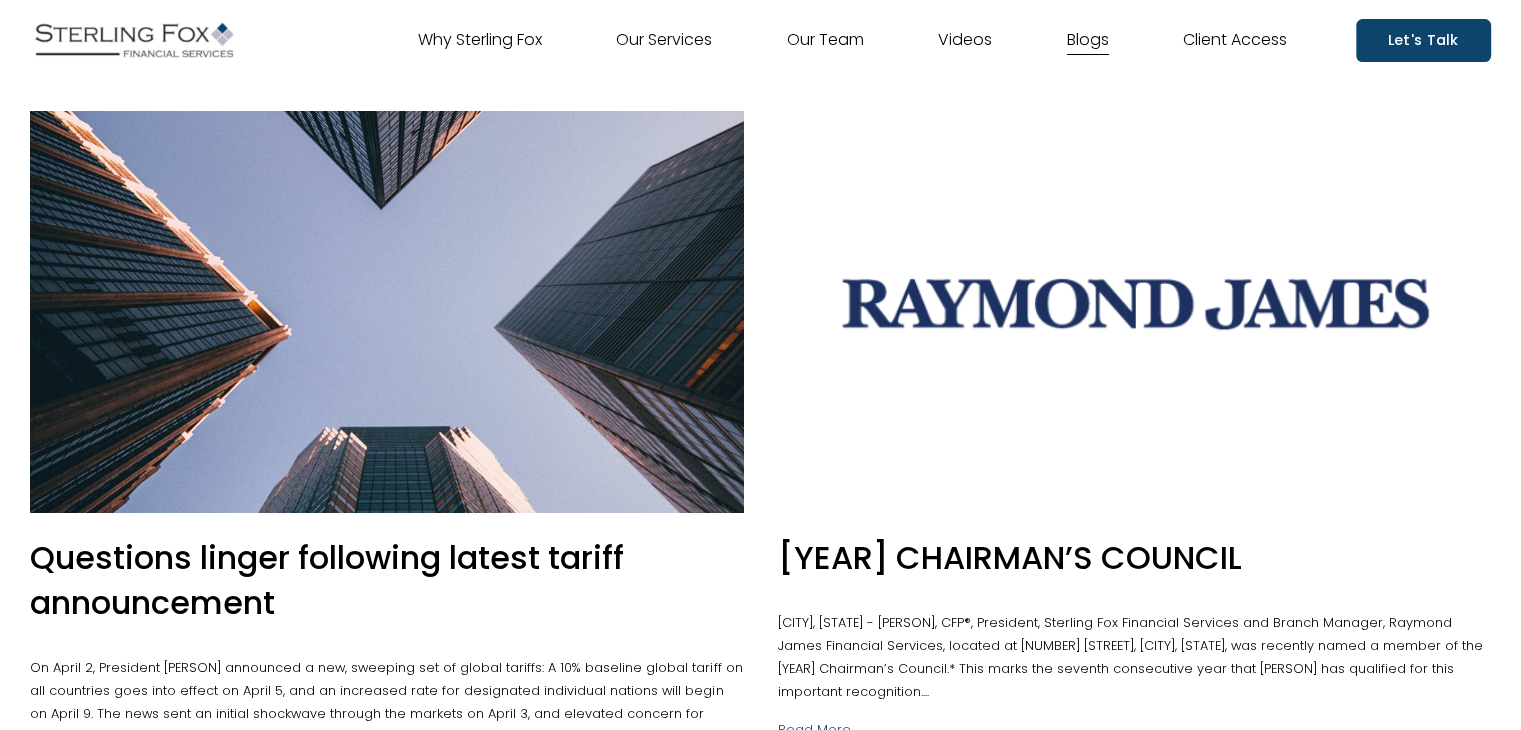 click on "Let's Talk" at bounding box center [1423, 40] 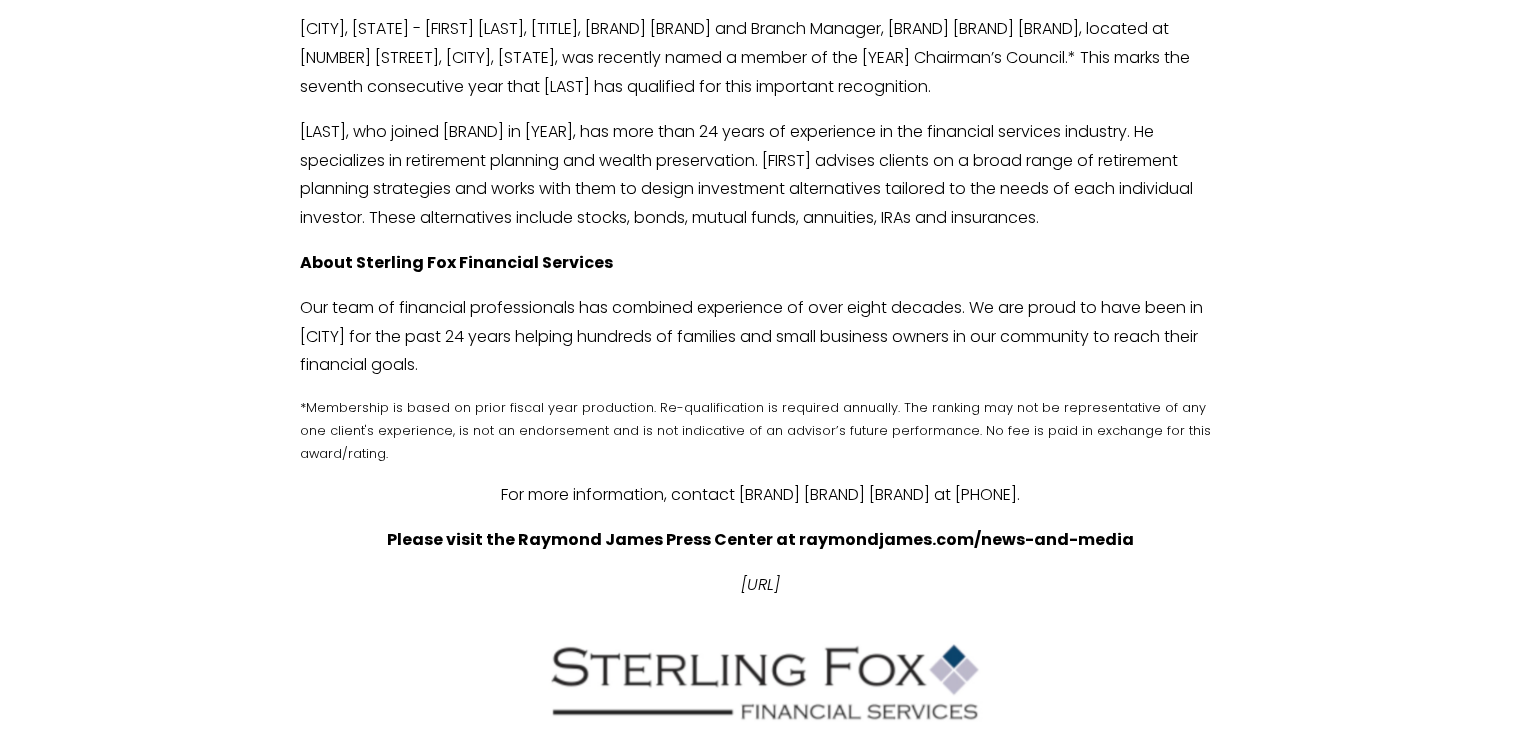 scroll, scrollTop: 200, scrollLeft: 0, axis: vertical 